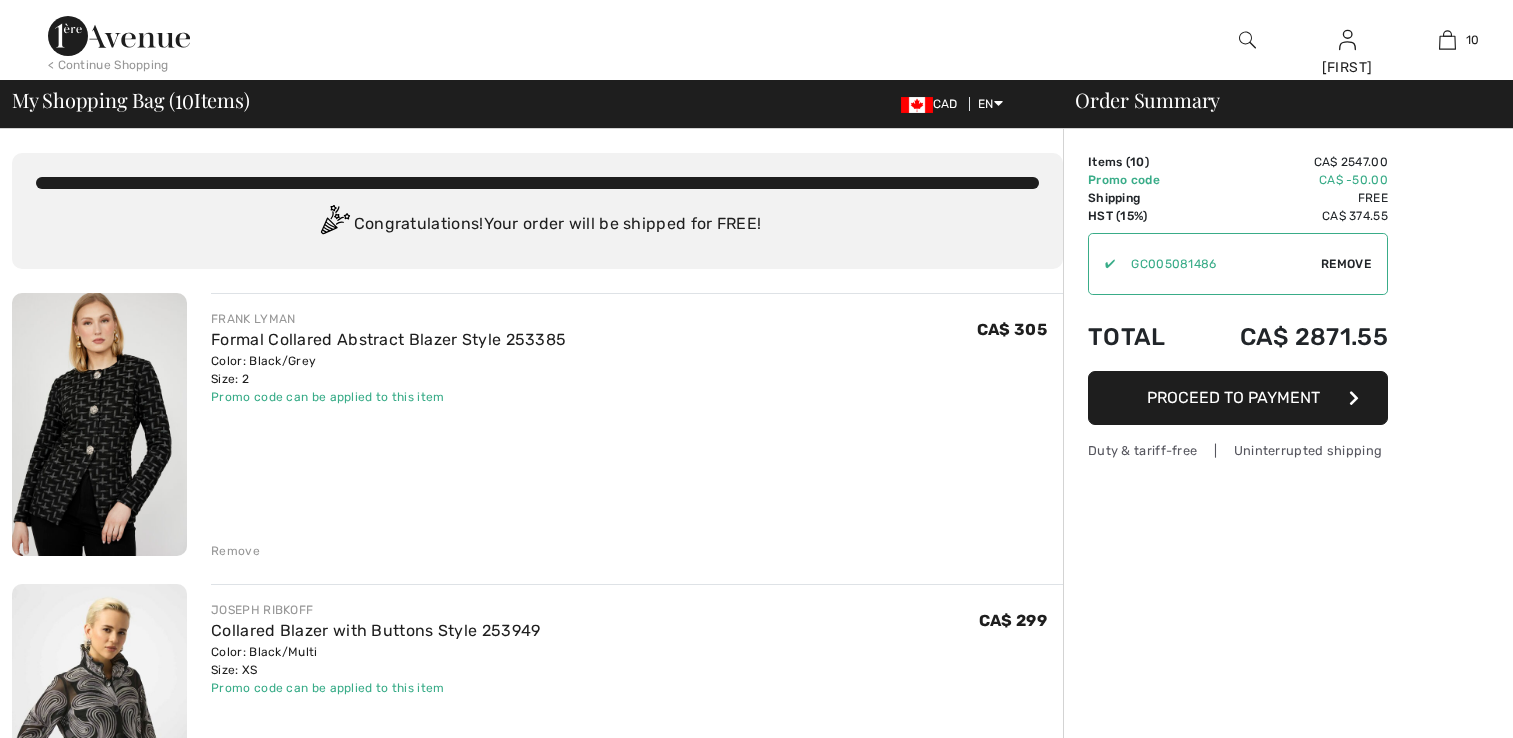 scroll, scrollTop: 600, scrollLeft: 0, axis: vertical 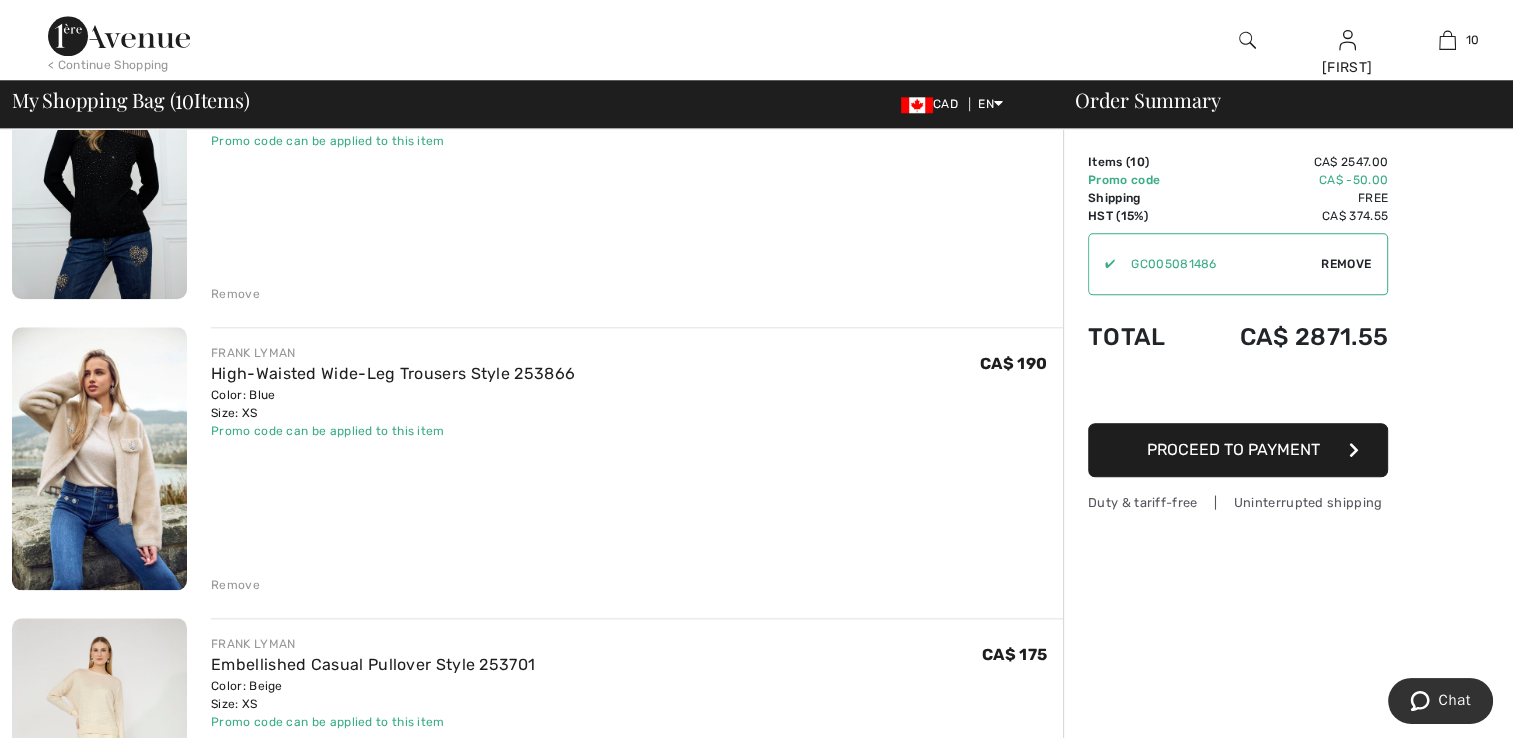 click on "Remove" at bounding box center (235, 585) 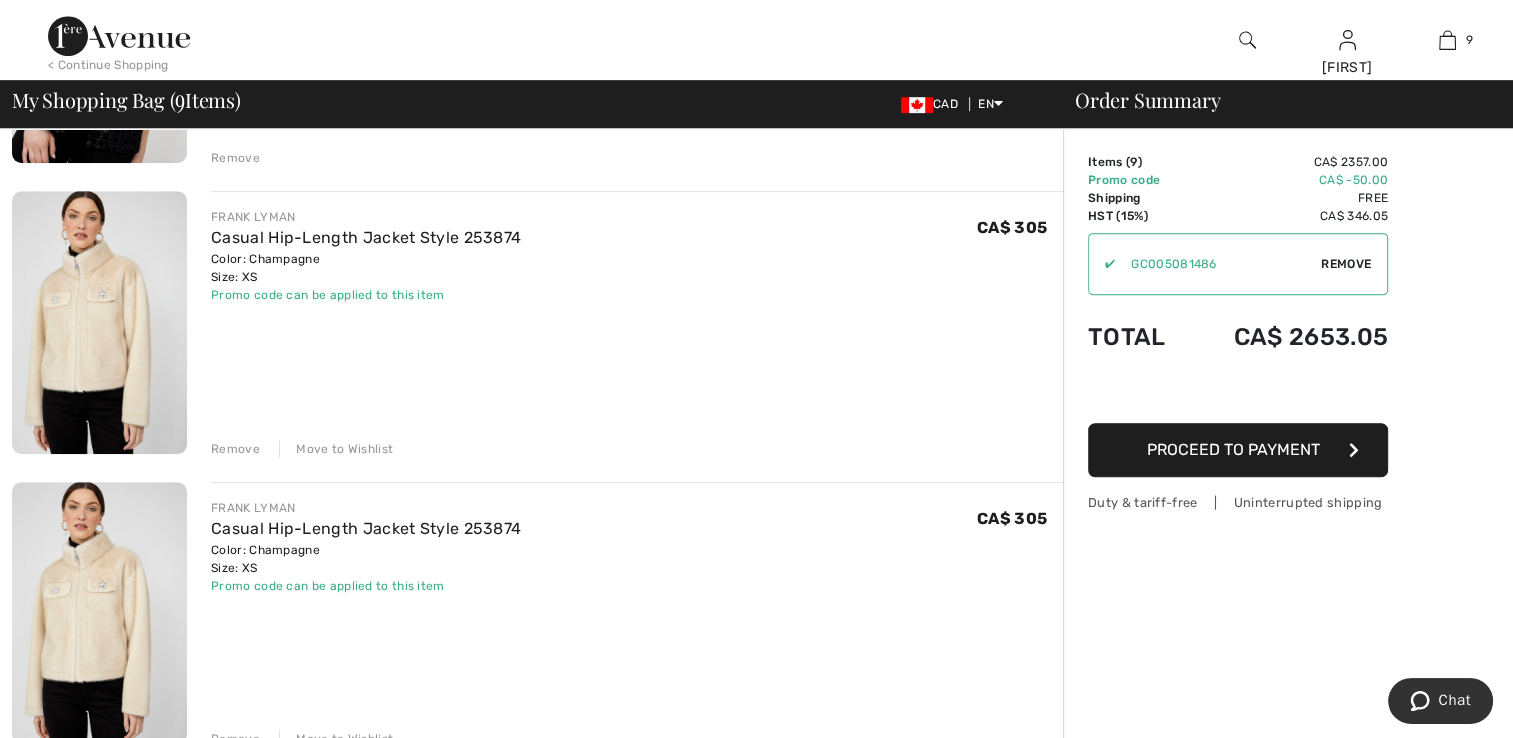 scroll, scrollTop: 900, scrollLeft: 0, axis: vertical 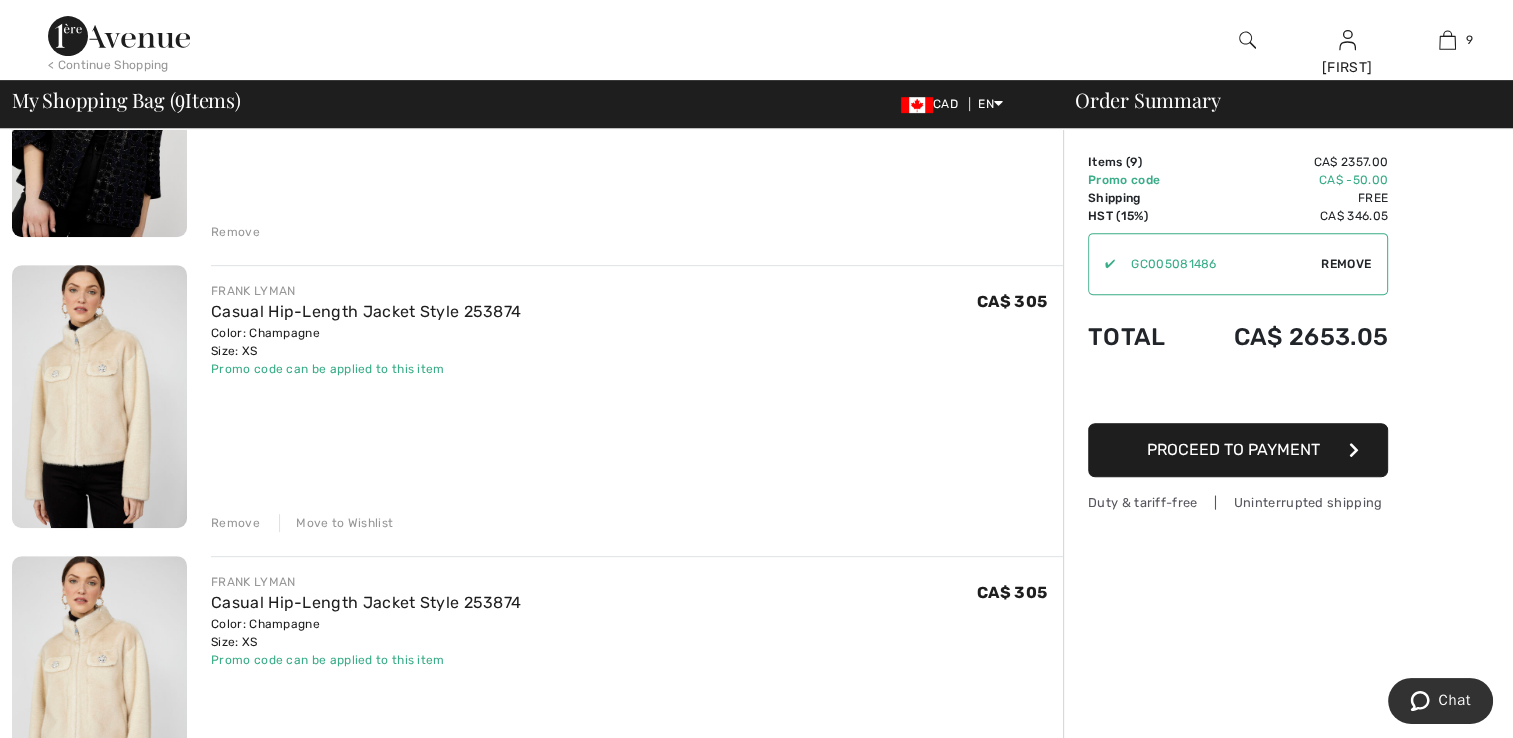 click on "Remove" at bounding box center (235, 523) 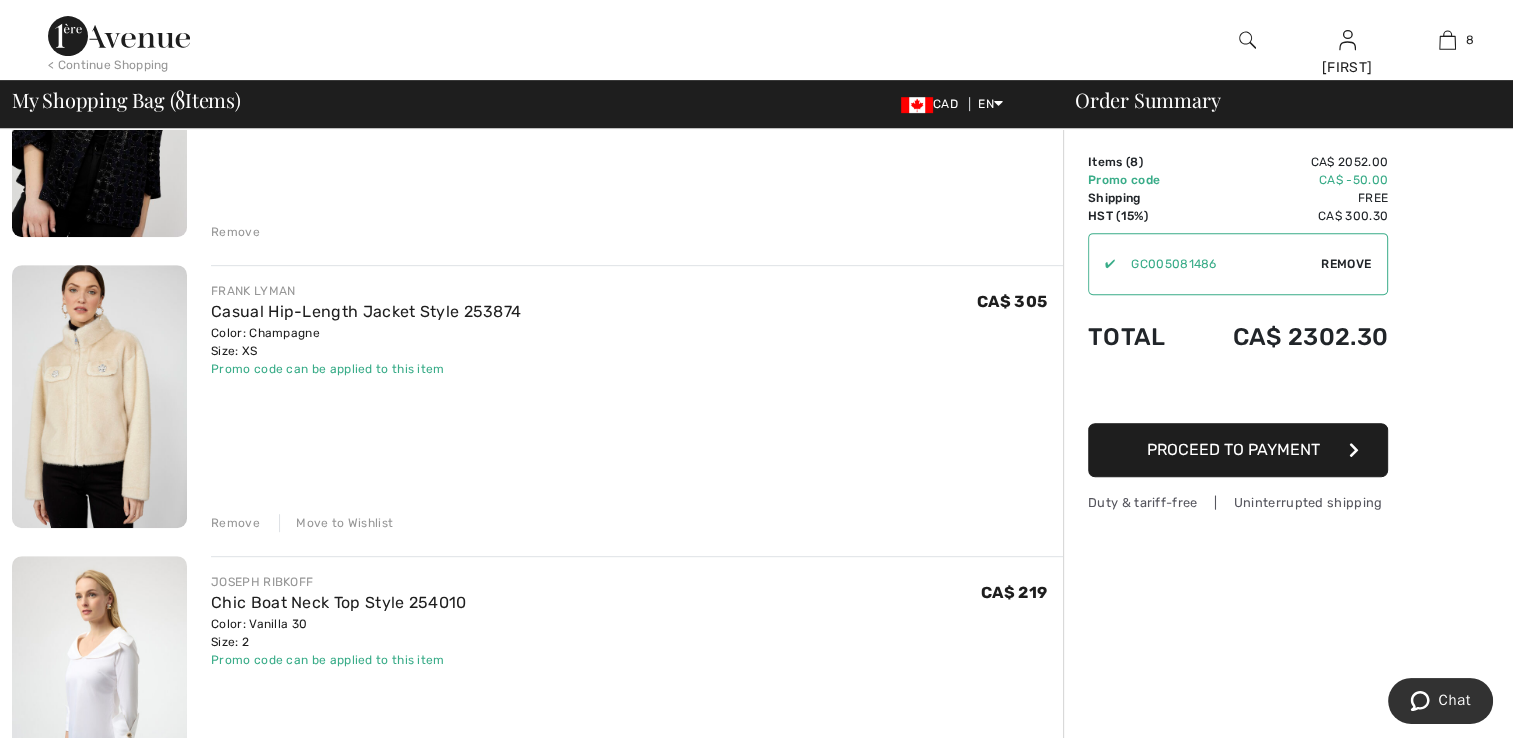 click at bounding box center (99, 396) 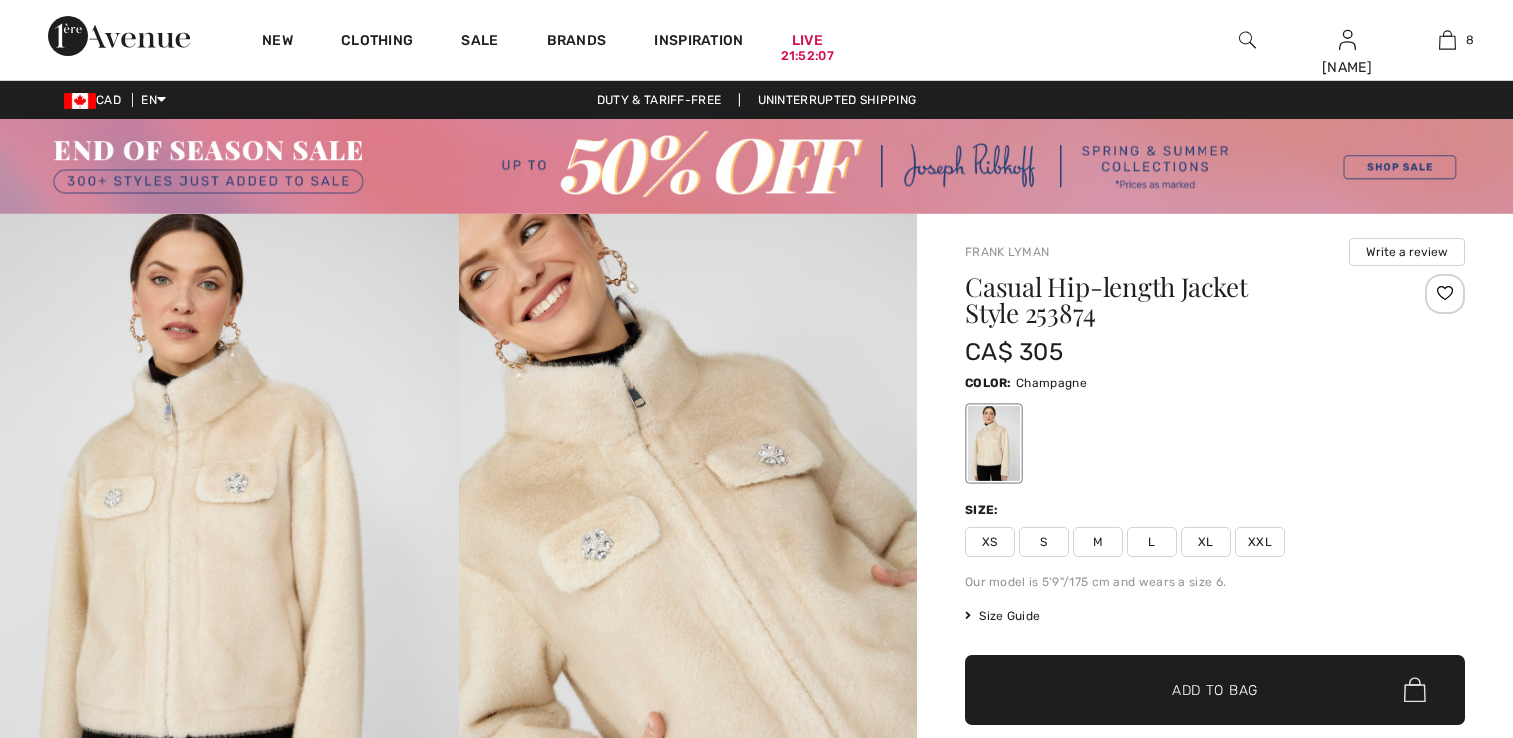 scroll, scrollTop: 0, scrollLeft: 0, axis: both 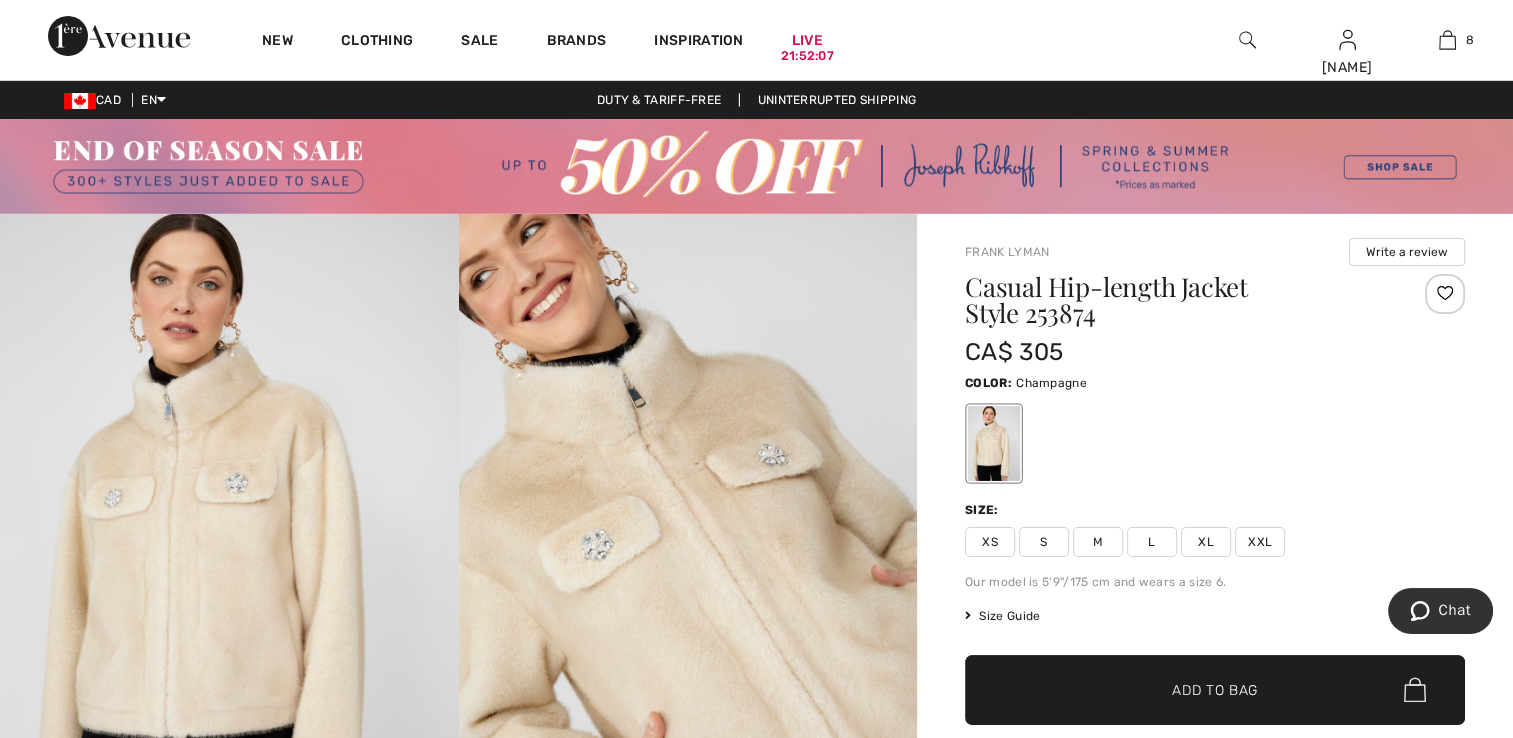 click at bounding box center (1445, 294) 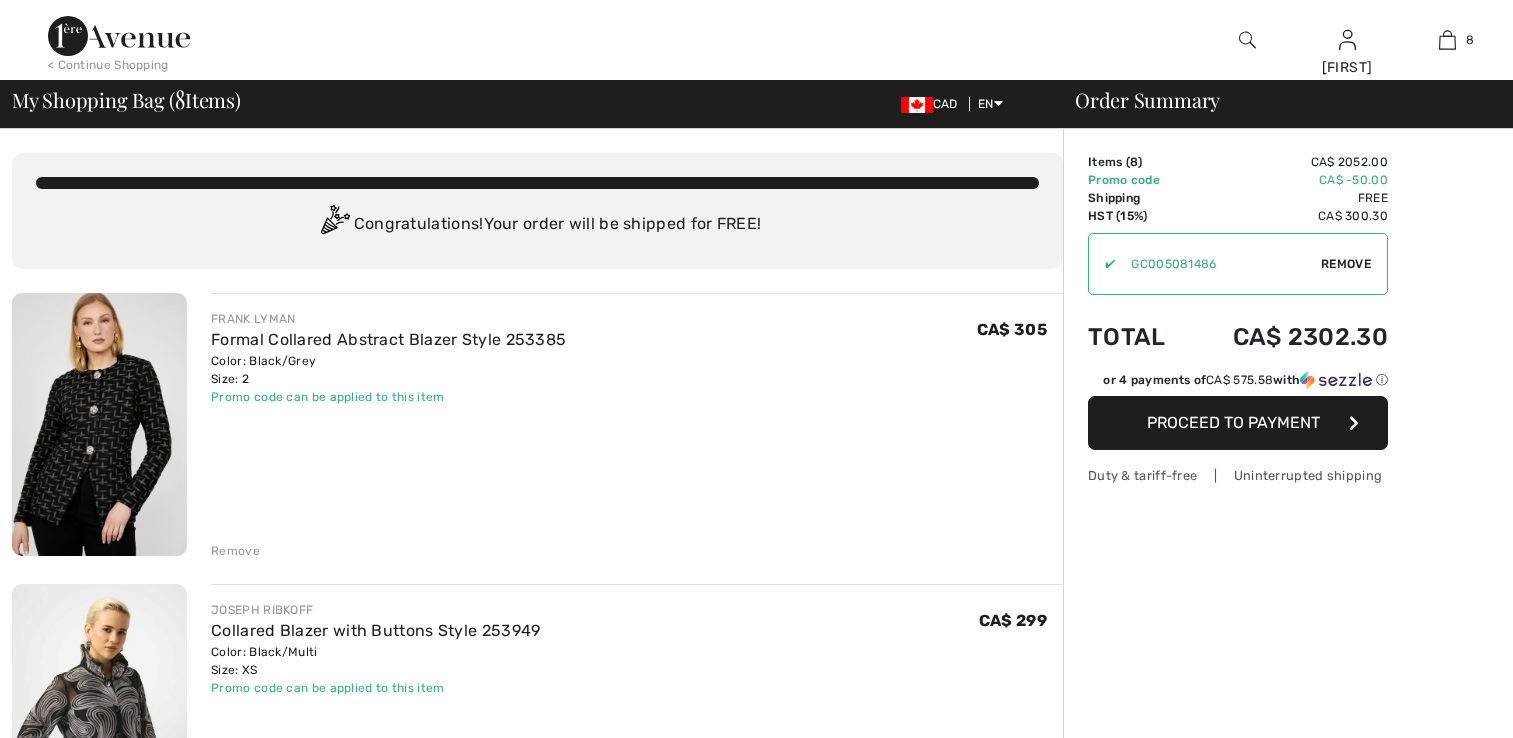 scroll, scrollTop: 900, scrollLeft: 0, axis: vertical 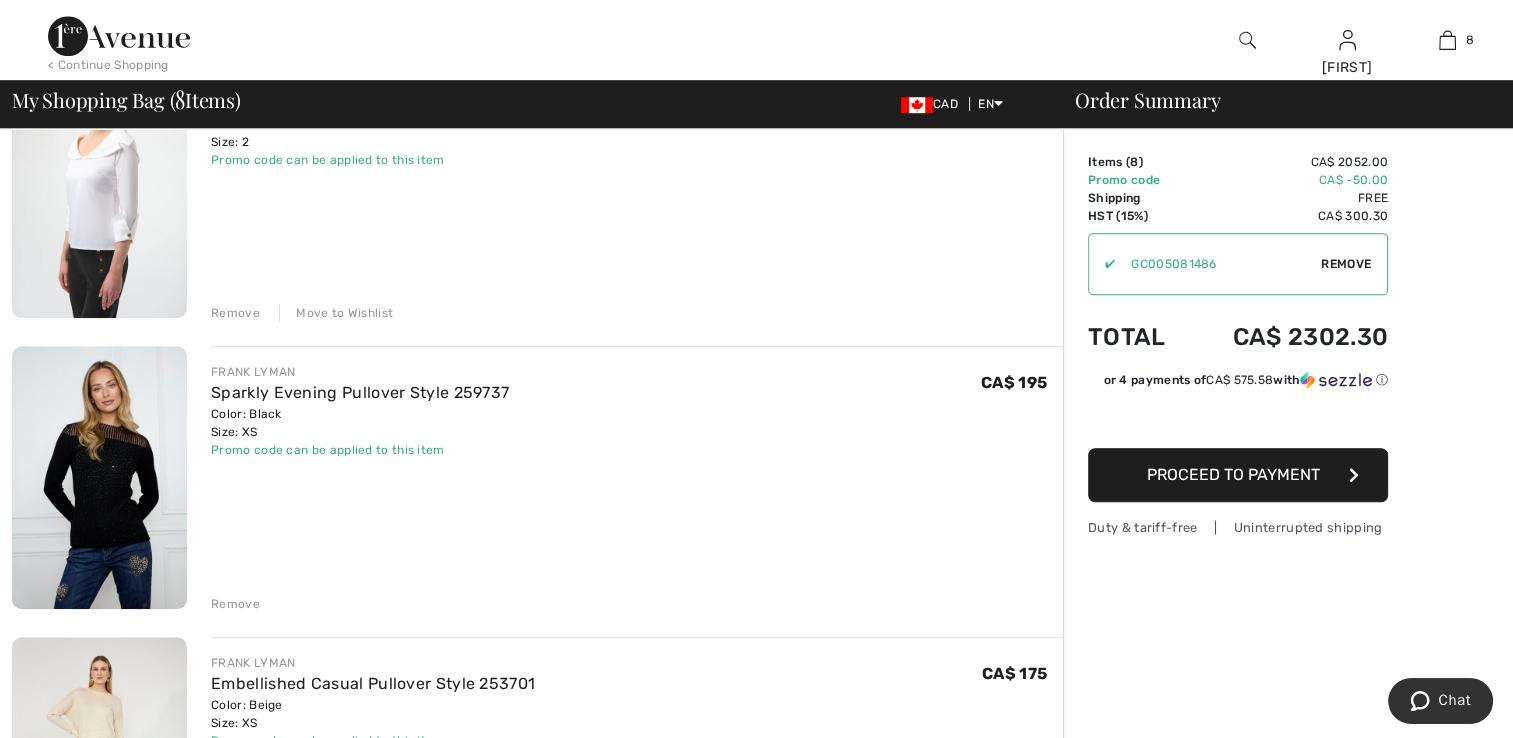 click on "Move to Wishlist" at bounding box center (336, 313) 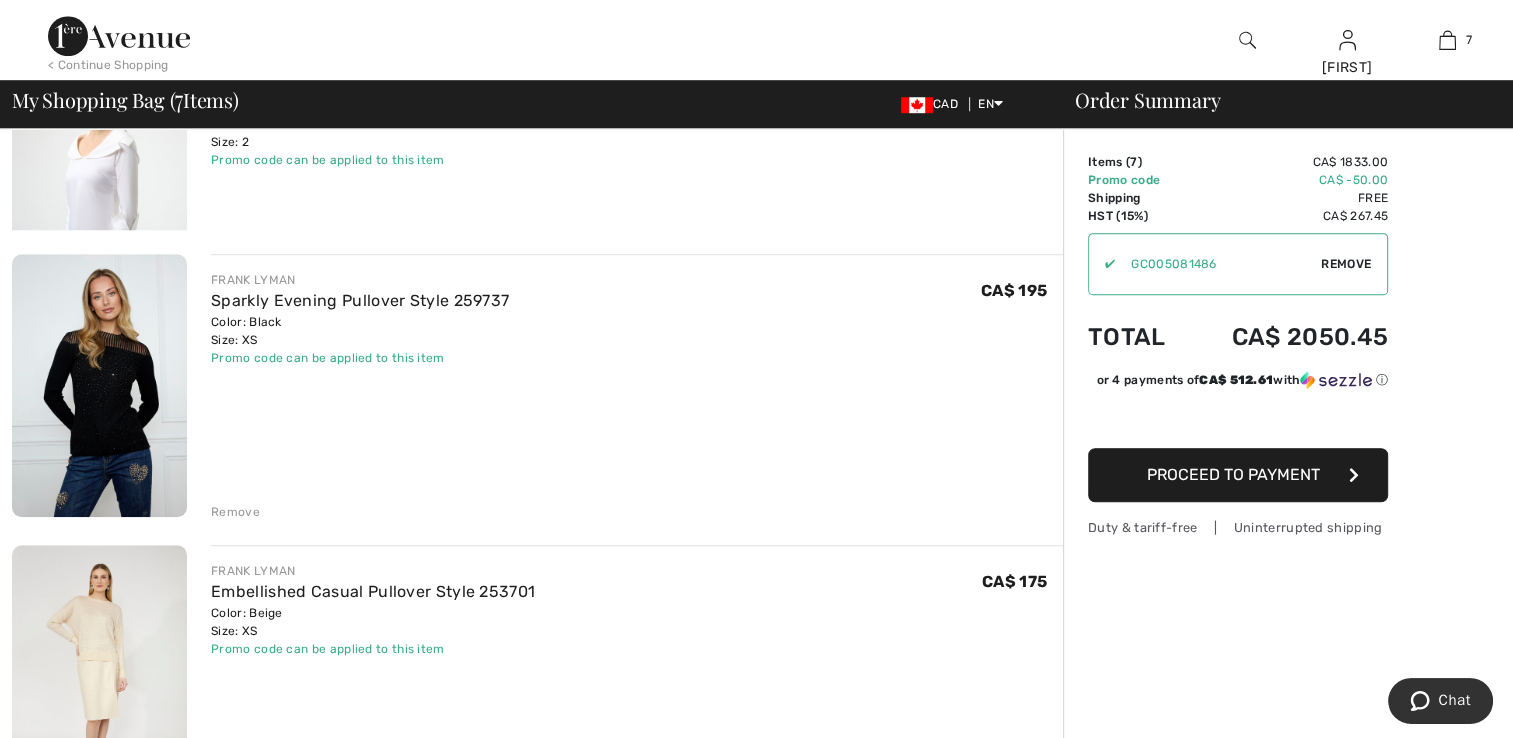 scroll, scrollTop: 1376, scrollLeft: 0, axis: vertical 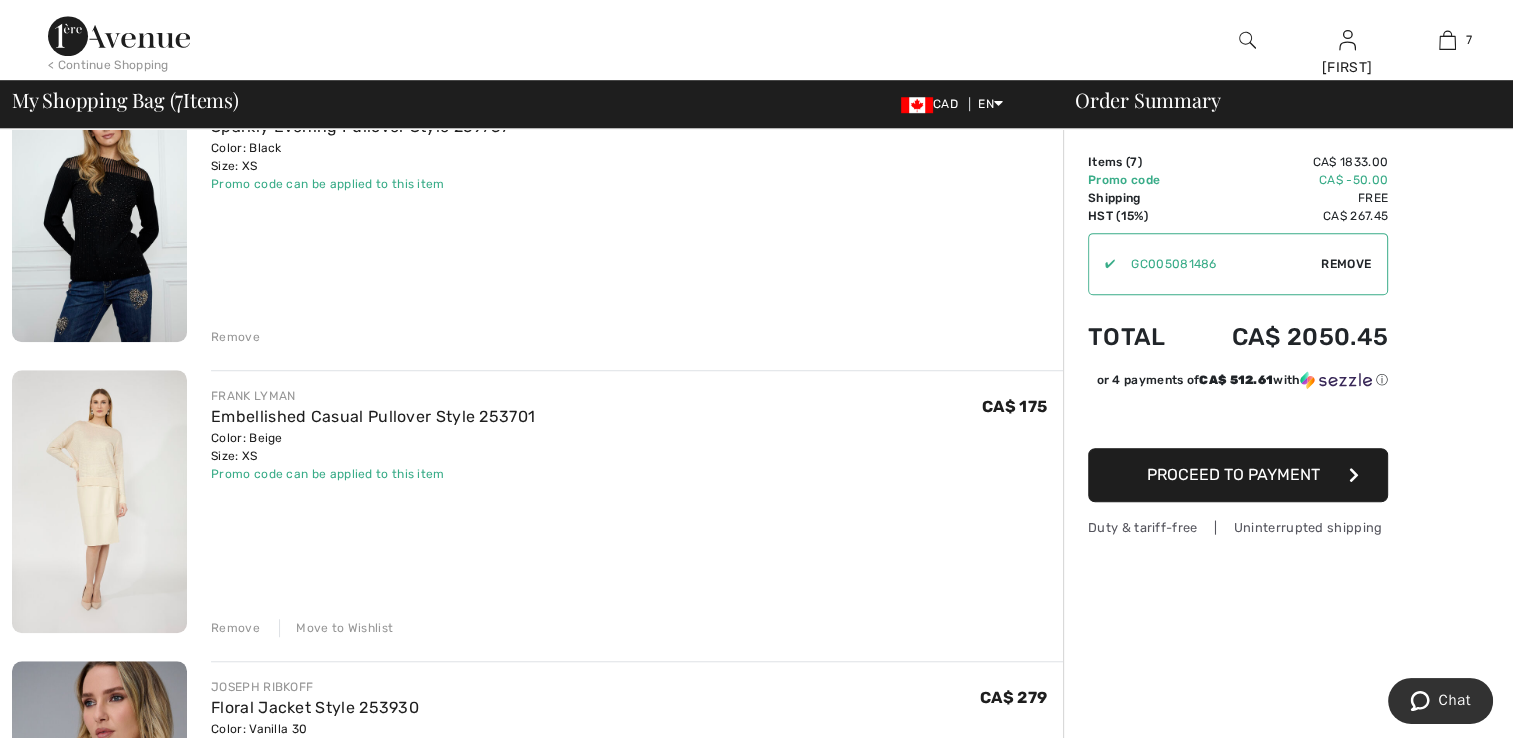 click on "Remove" at bounding box center (235, 337) 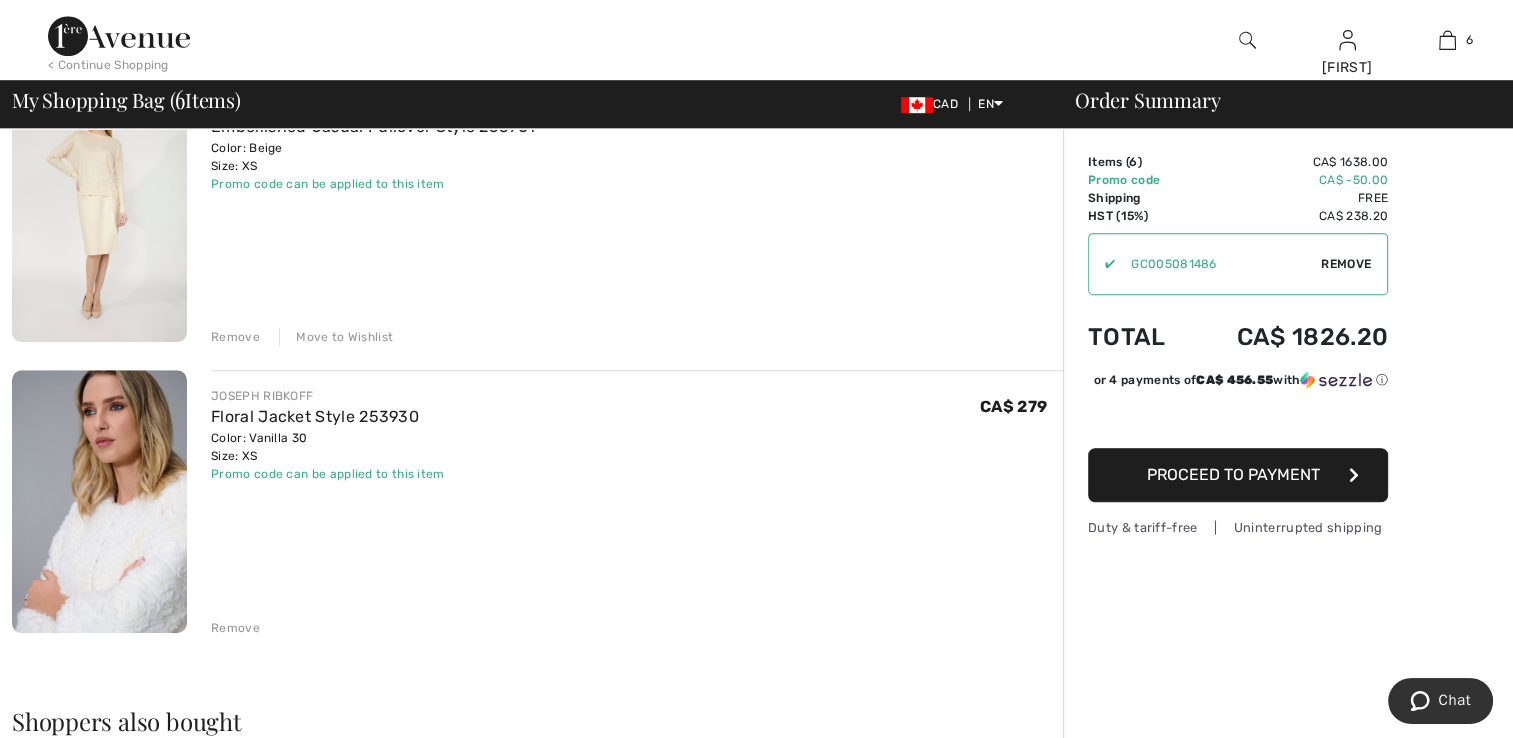 scroll, scrollTop: 1352, scrollLeft: 0, axis: vertical 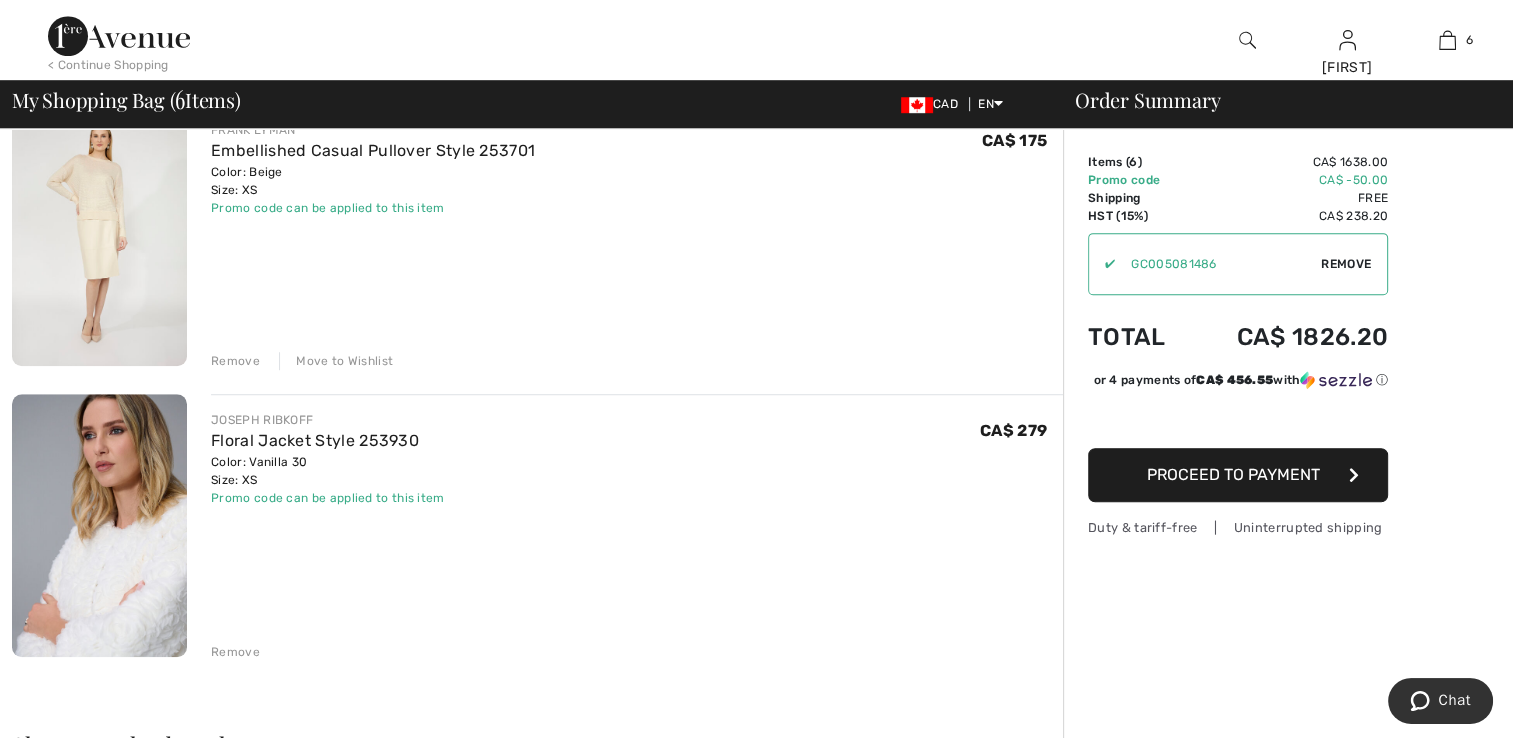 click on "Move to Wishlist" at bounding box center [336, 361] 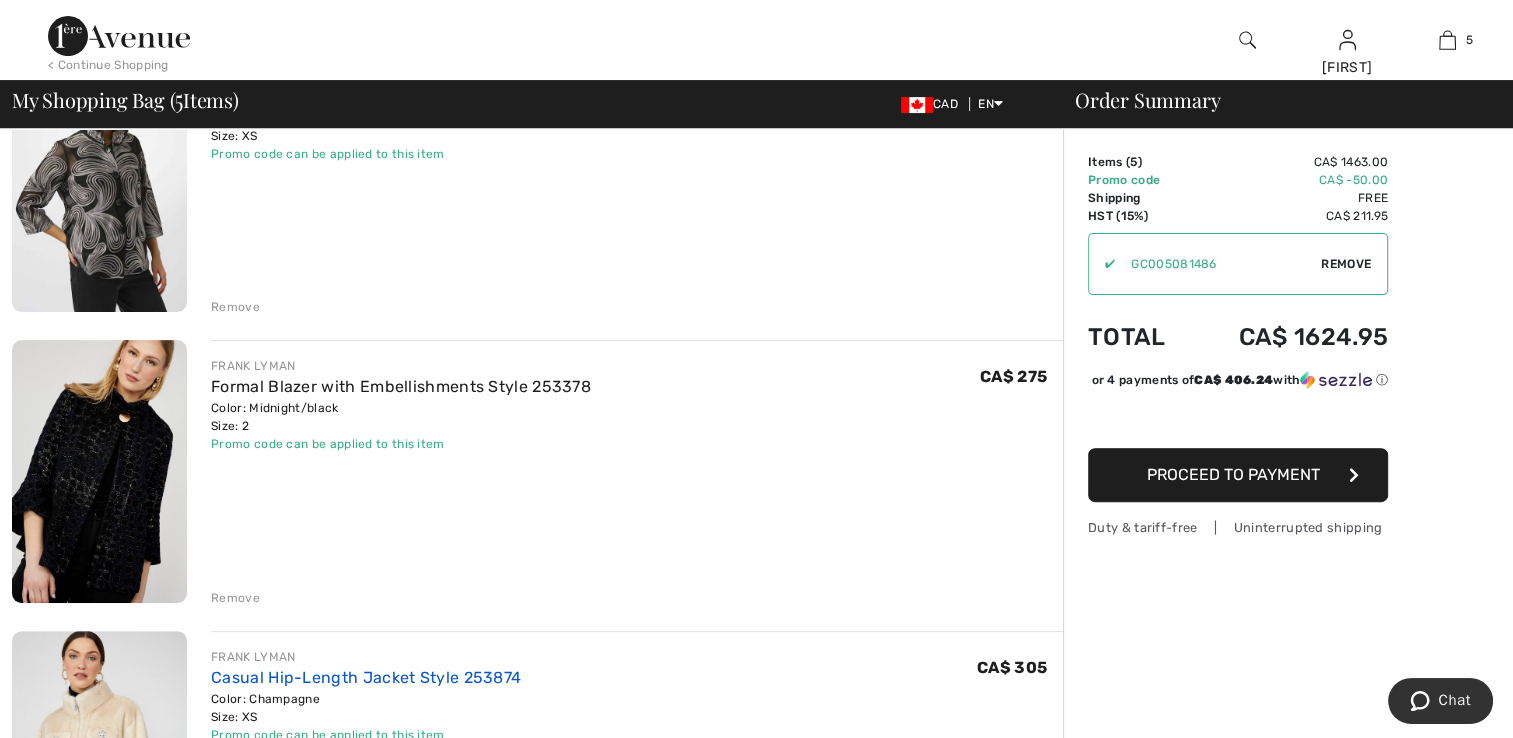 scroll, scrollTop: 928, scrollLeft: 0, axis: vertical 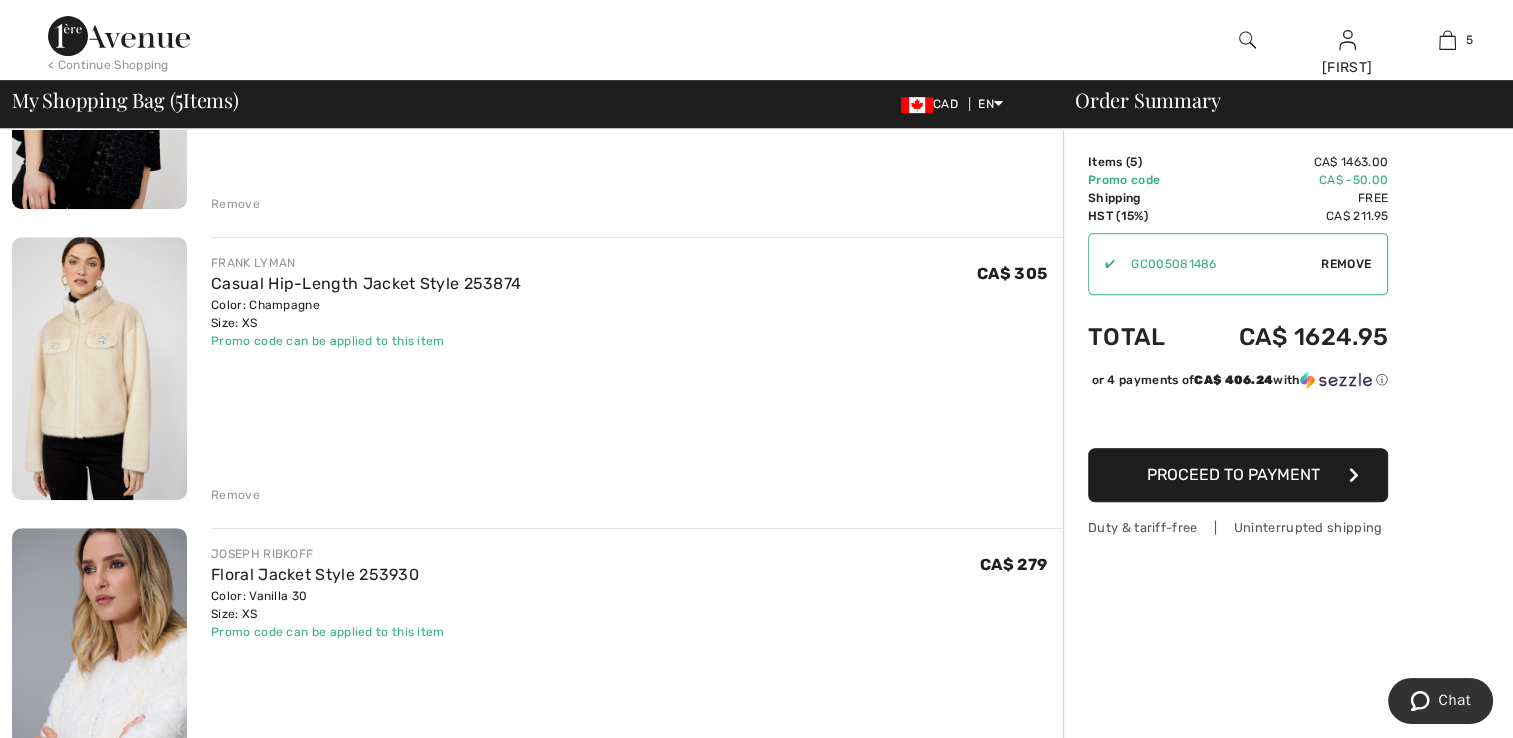 click at bounding box center [99, 368] 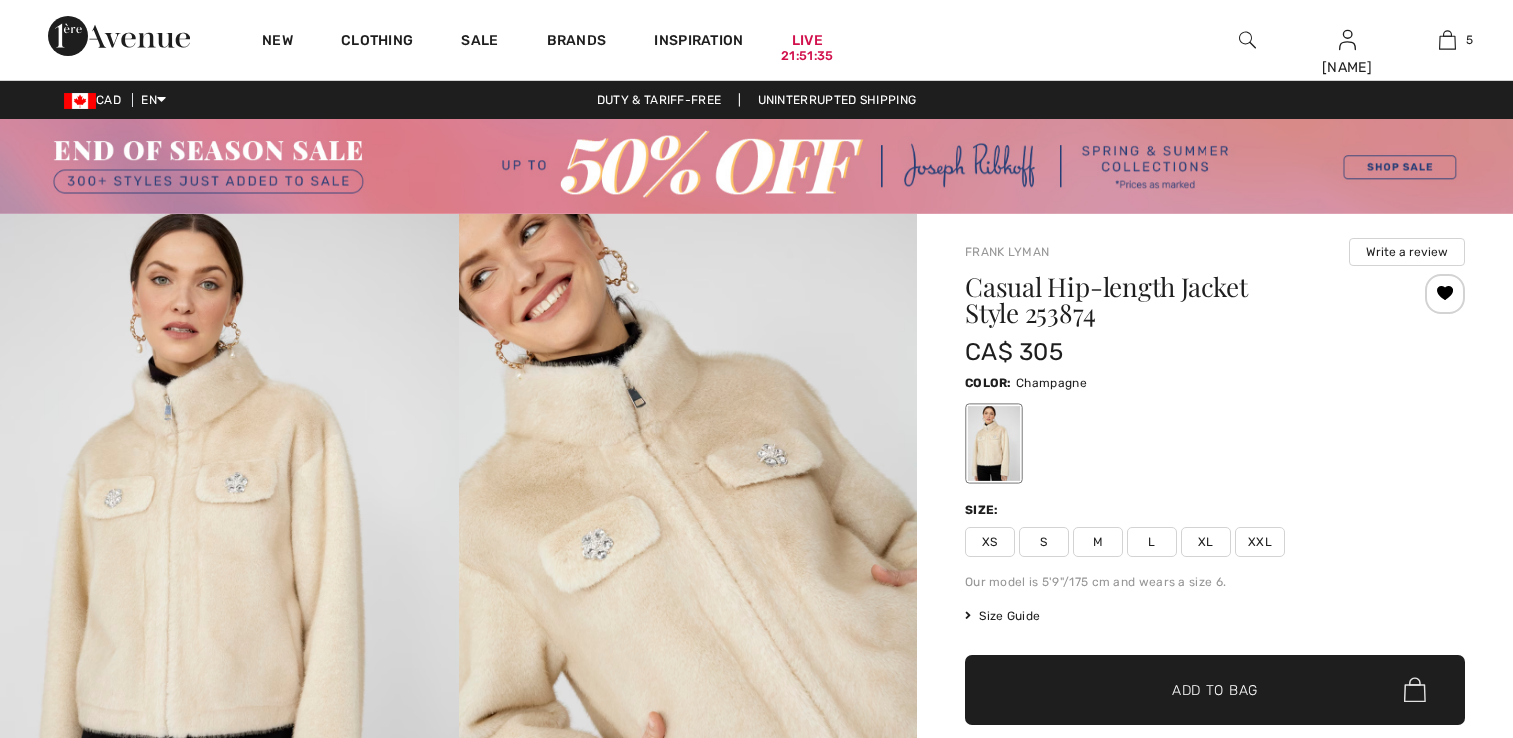 scroll, scrollTop: 0, scrollLeft: 0, axis: both 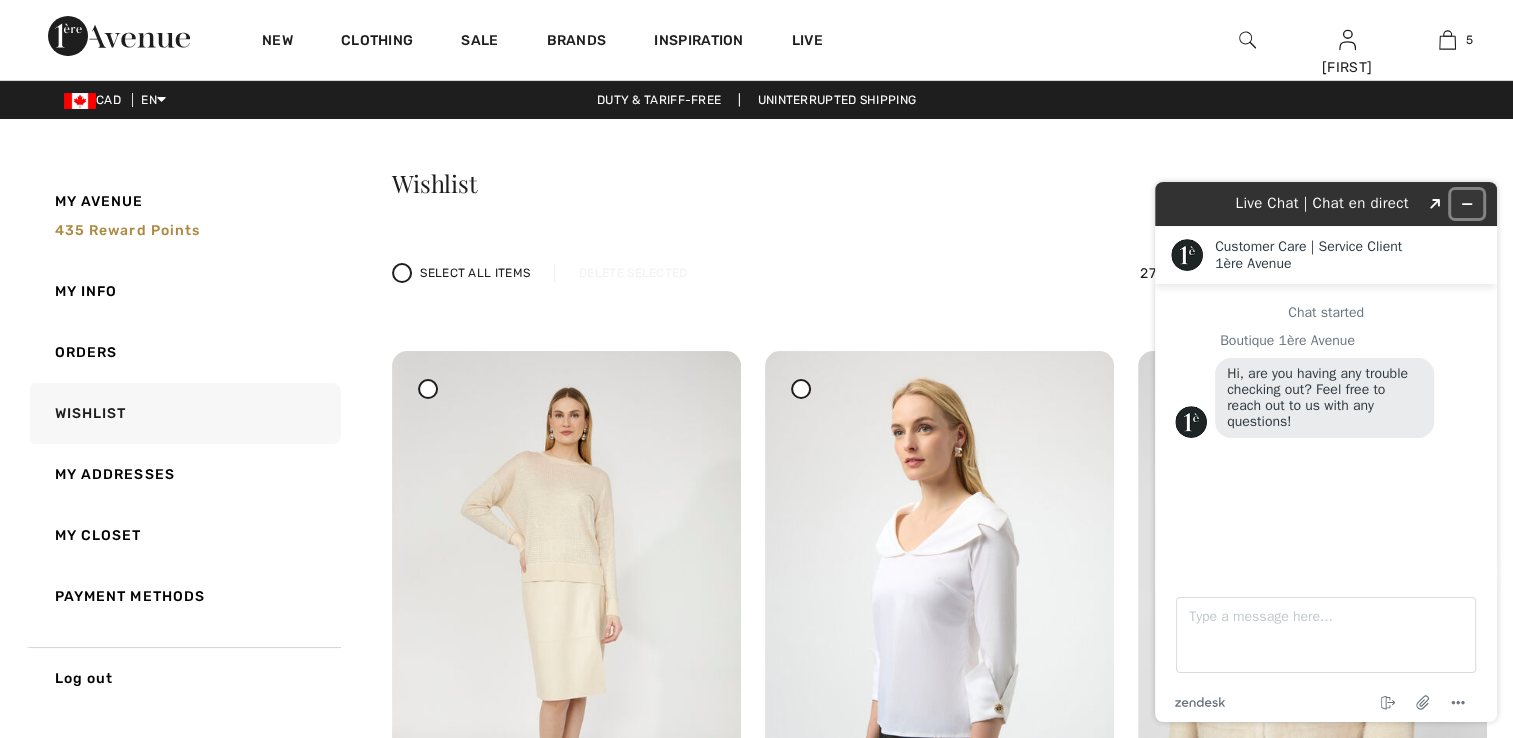 click at bounding box center (1467, 204) 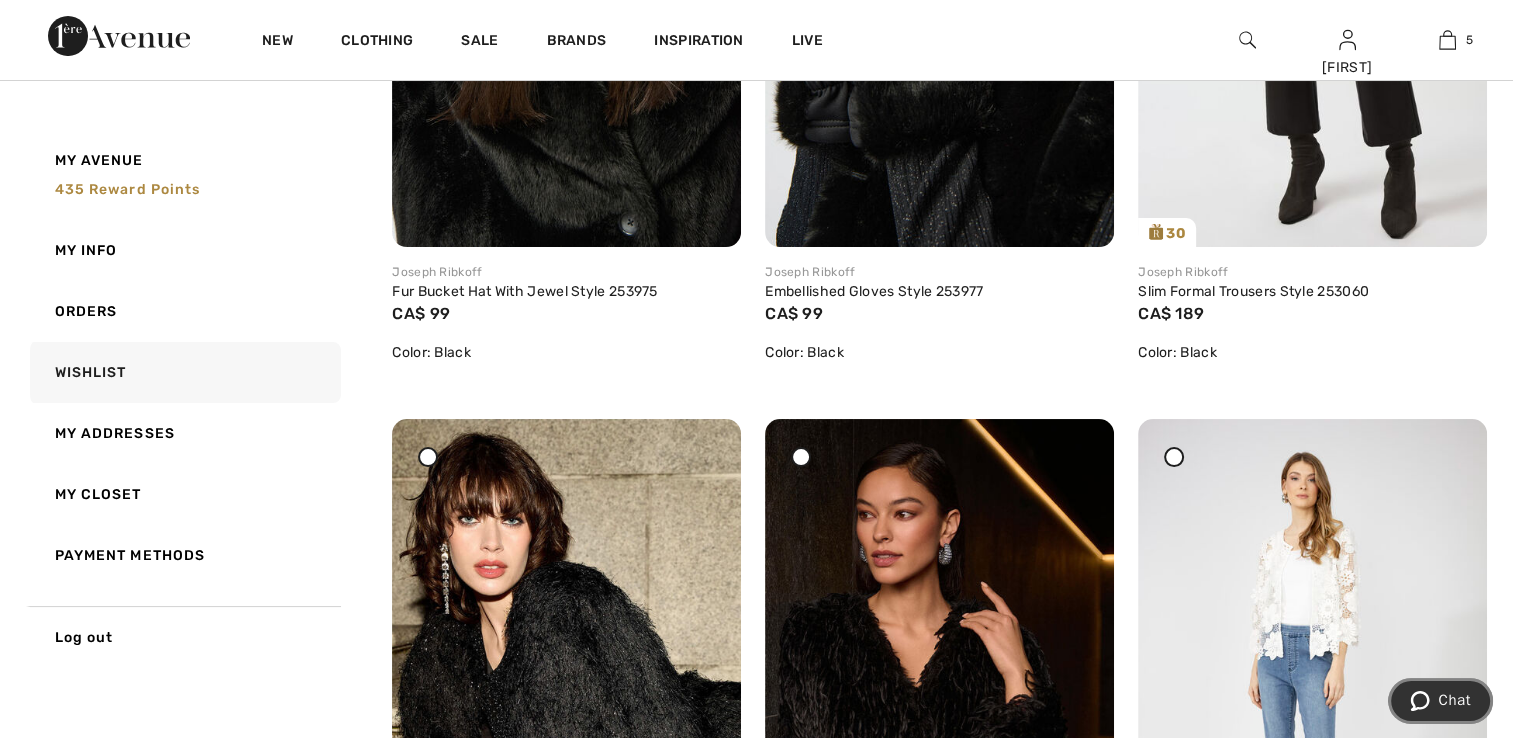 scroll, scrollTop: 7900, scrollLeft: 0, axis: vertical 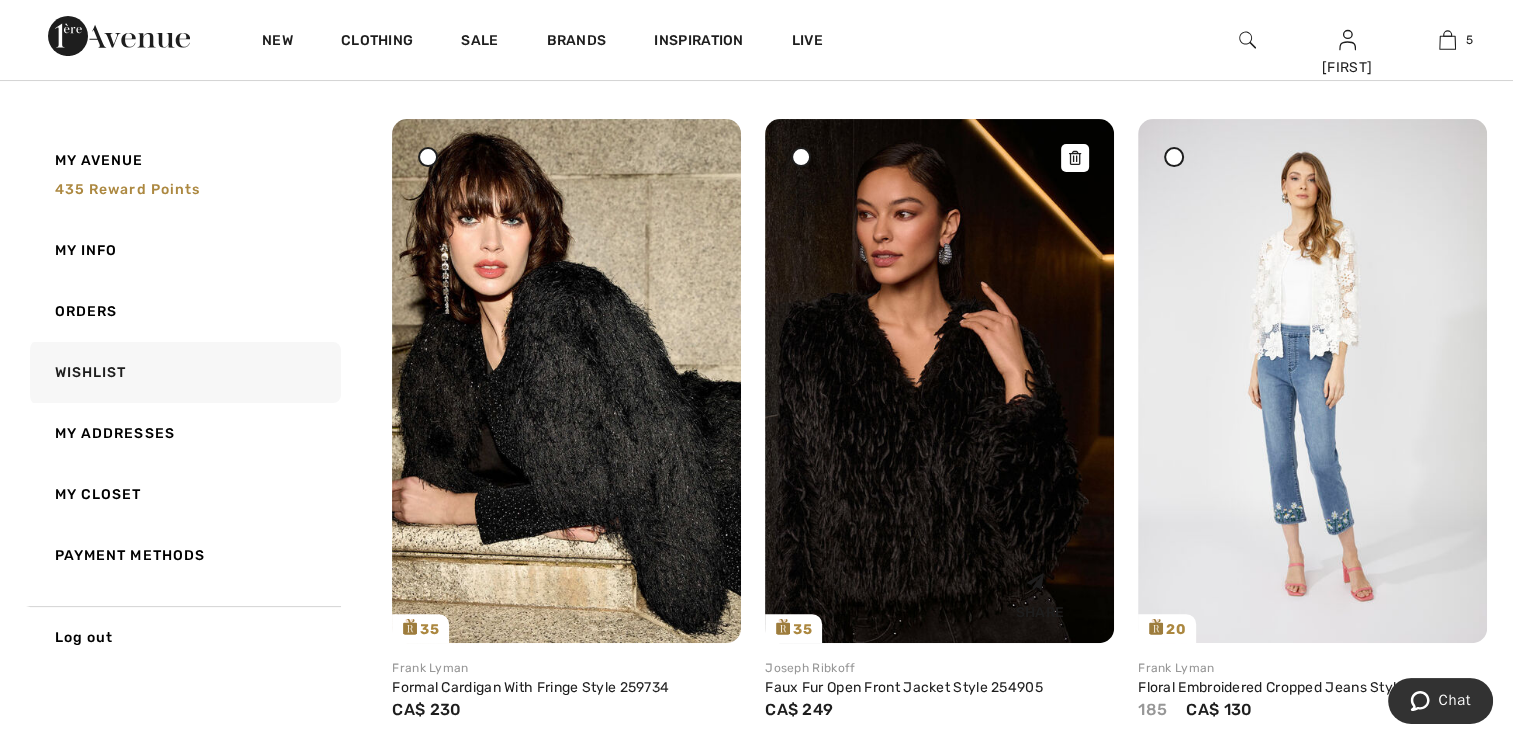 click at bounding box center (939, 380) 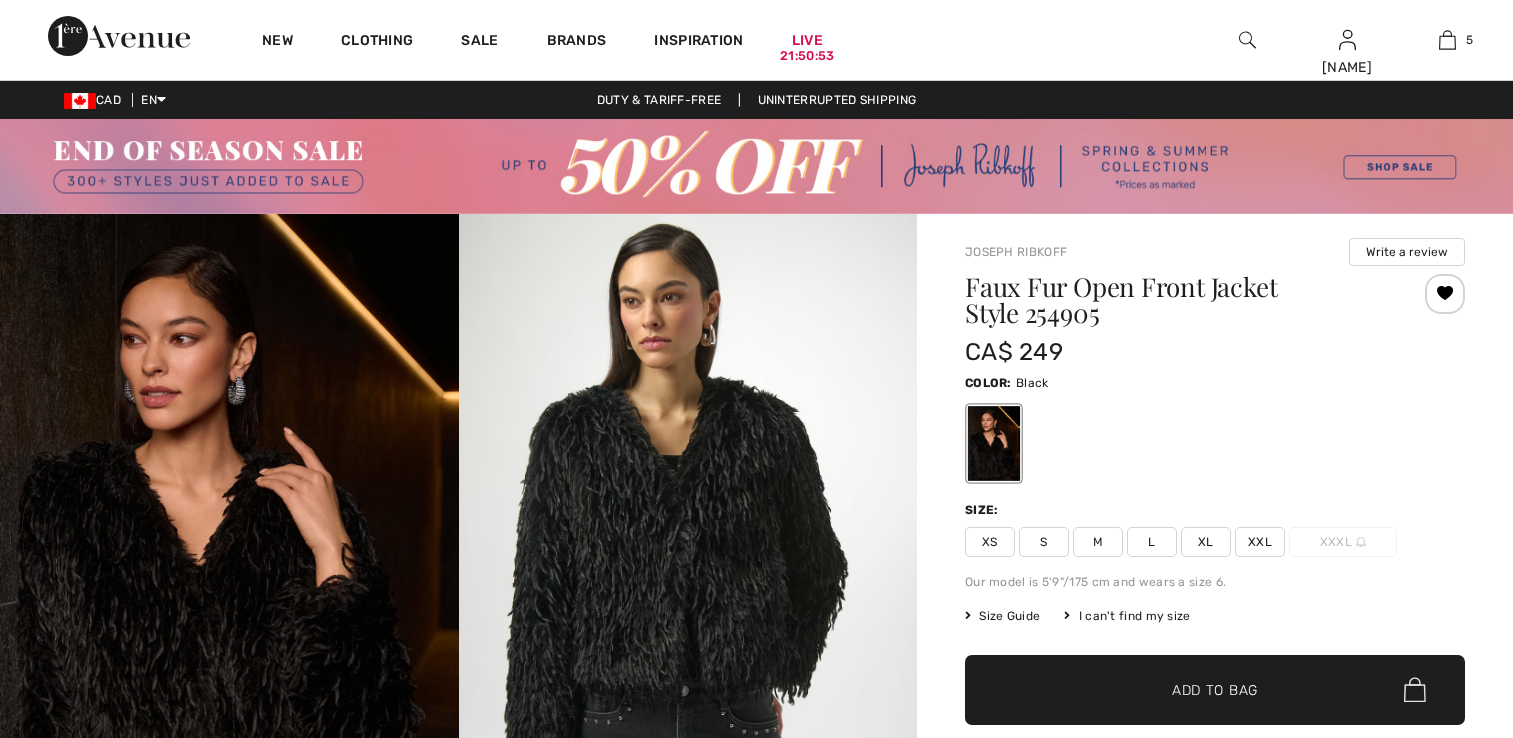 scroll, scrollTop: 0, scrollLeft: 0, axis: both 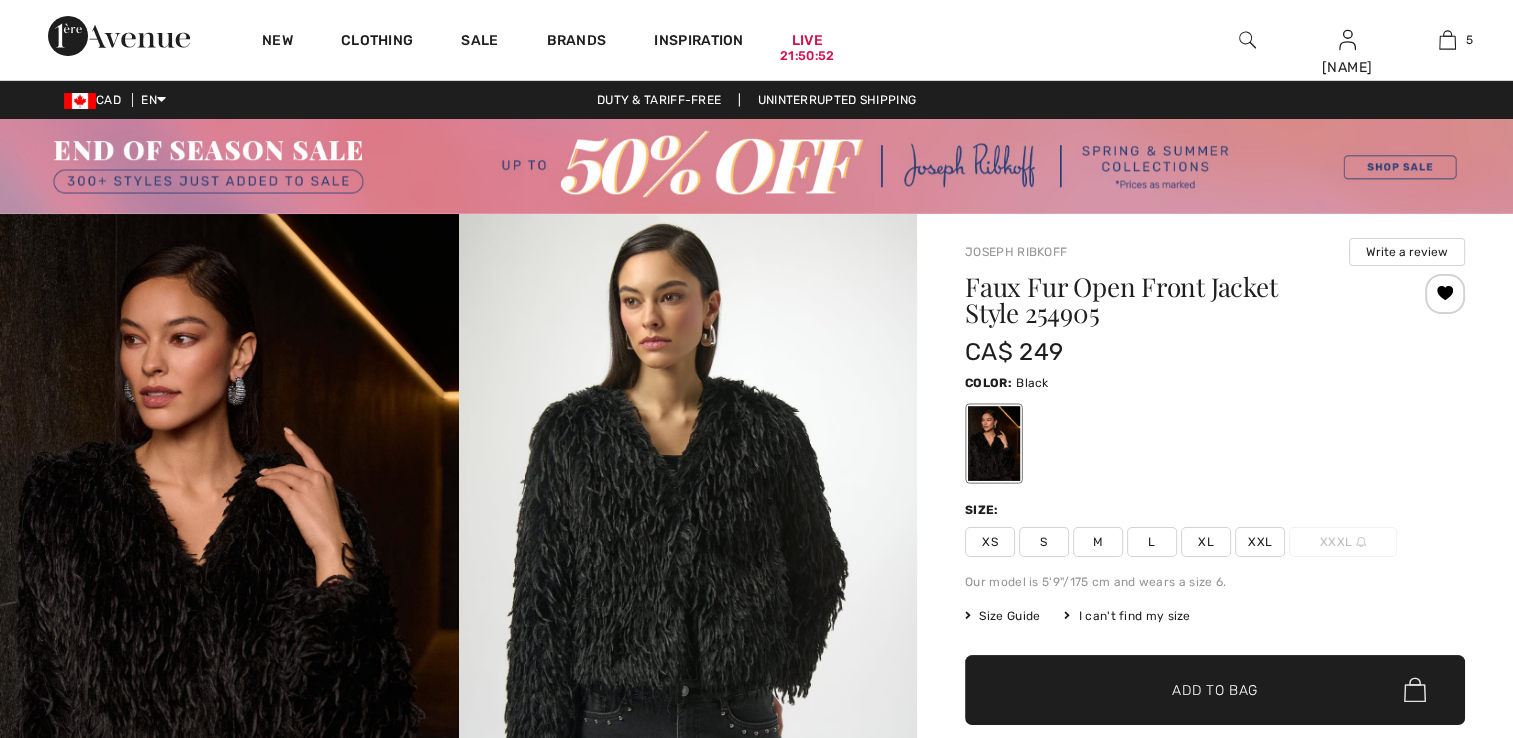 checkbox on "true" 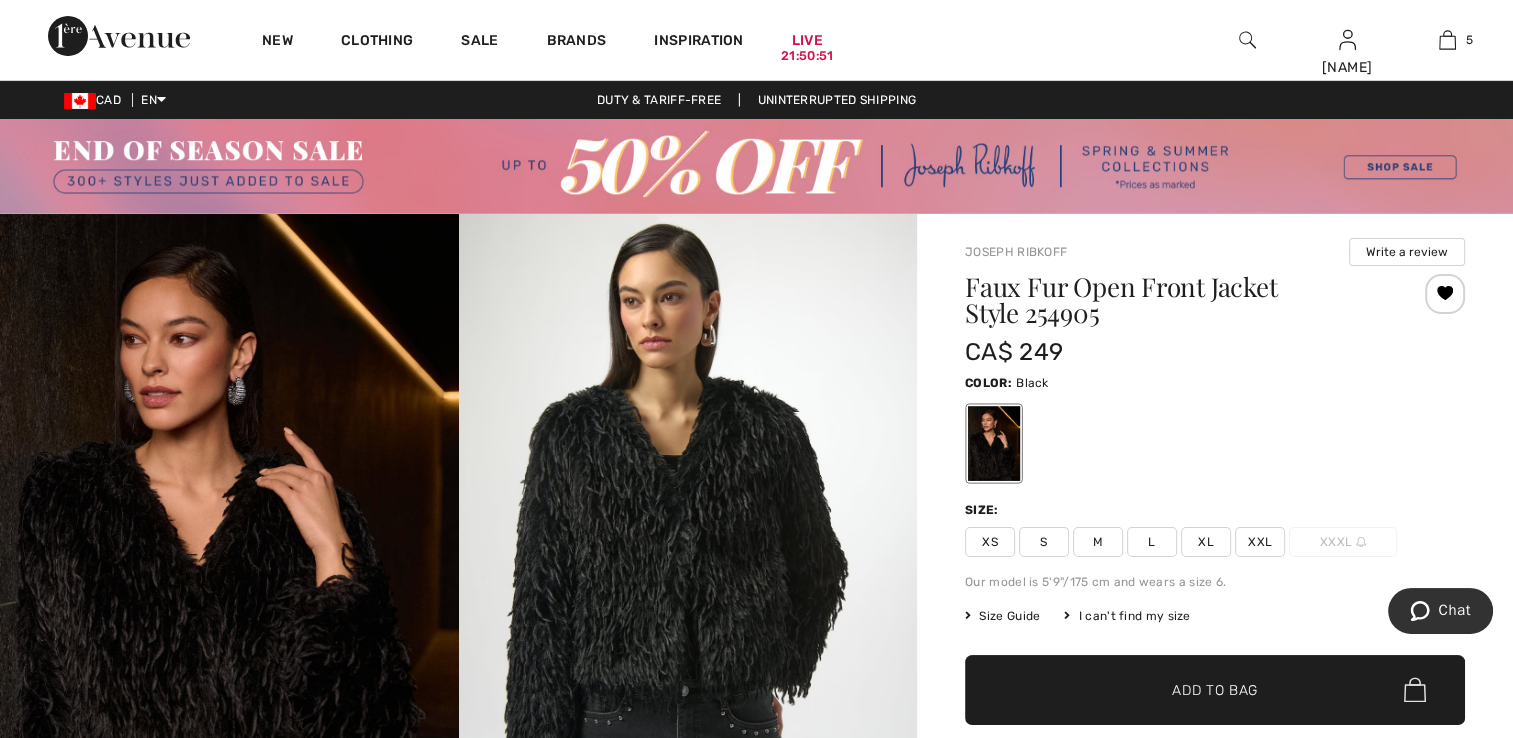 drag, startPoint x: 0, startPoint y: 0, endPoint x: 996, endPoint y: 542, distance: 1133.9224 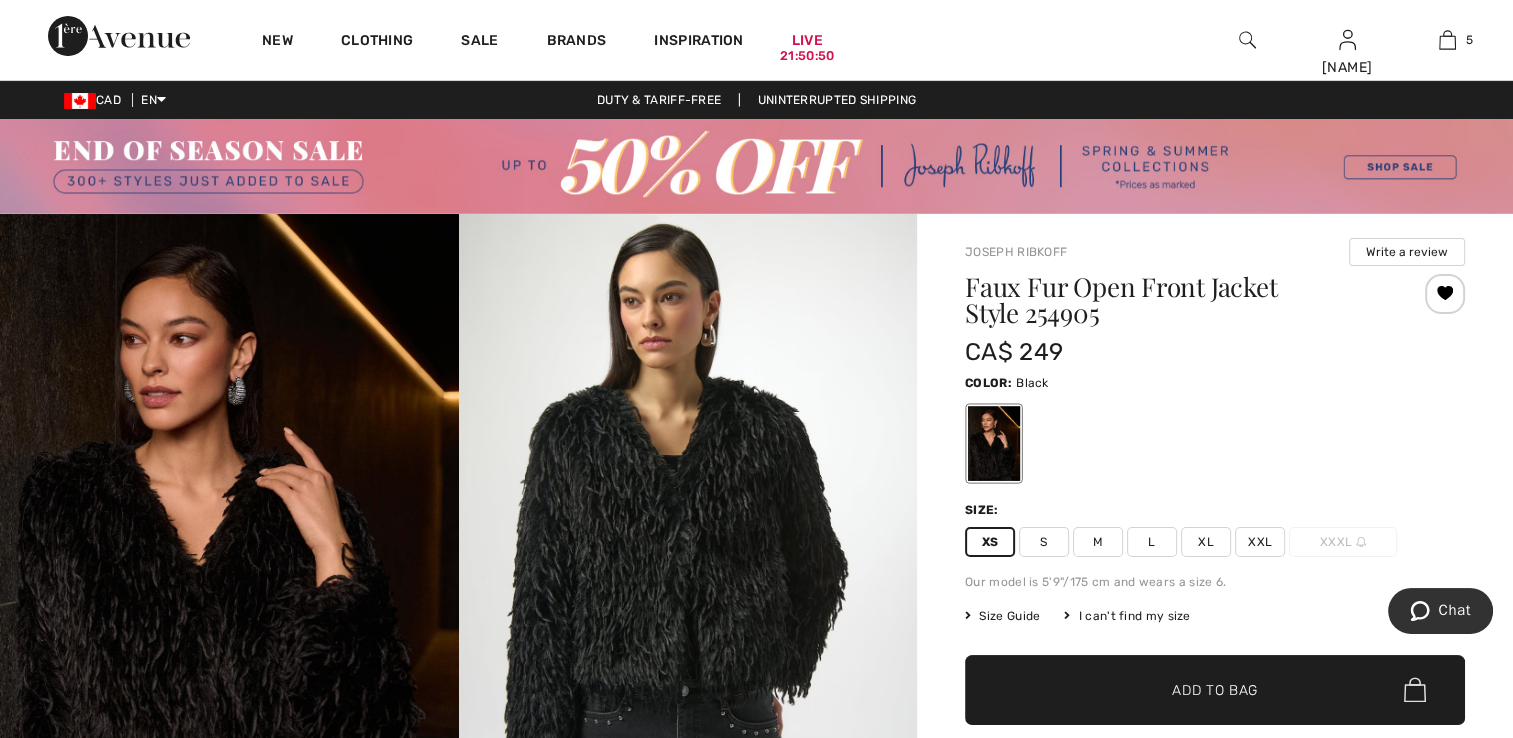 click on "Add to Bag" at bounding box center [1215, 689] 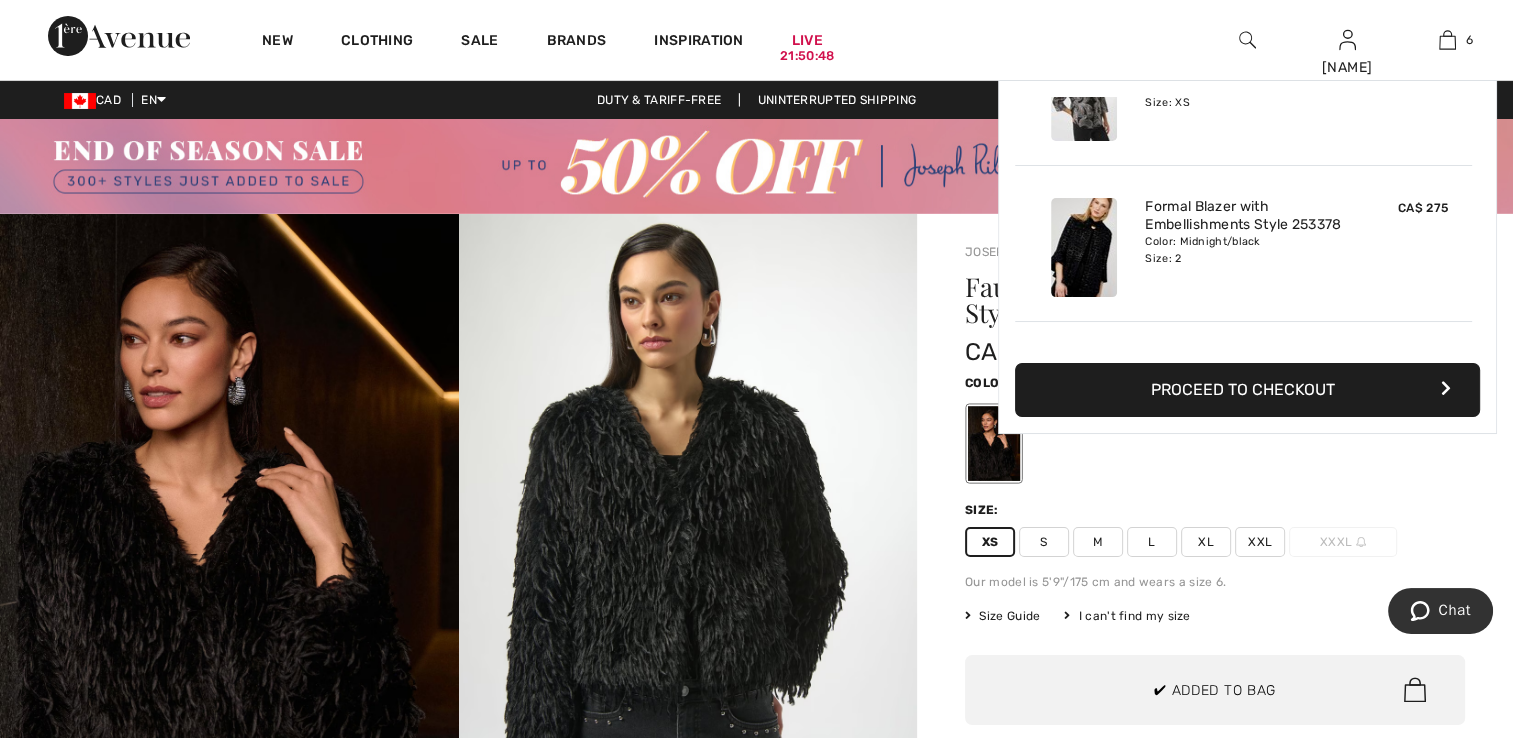 scroll, scrollTop: 582, scrollLeft: 0, axis: vertical 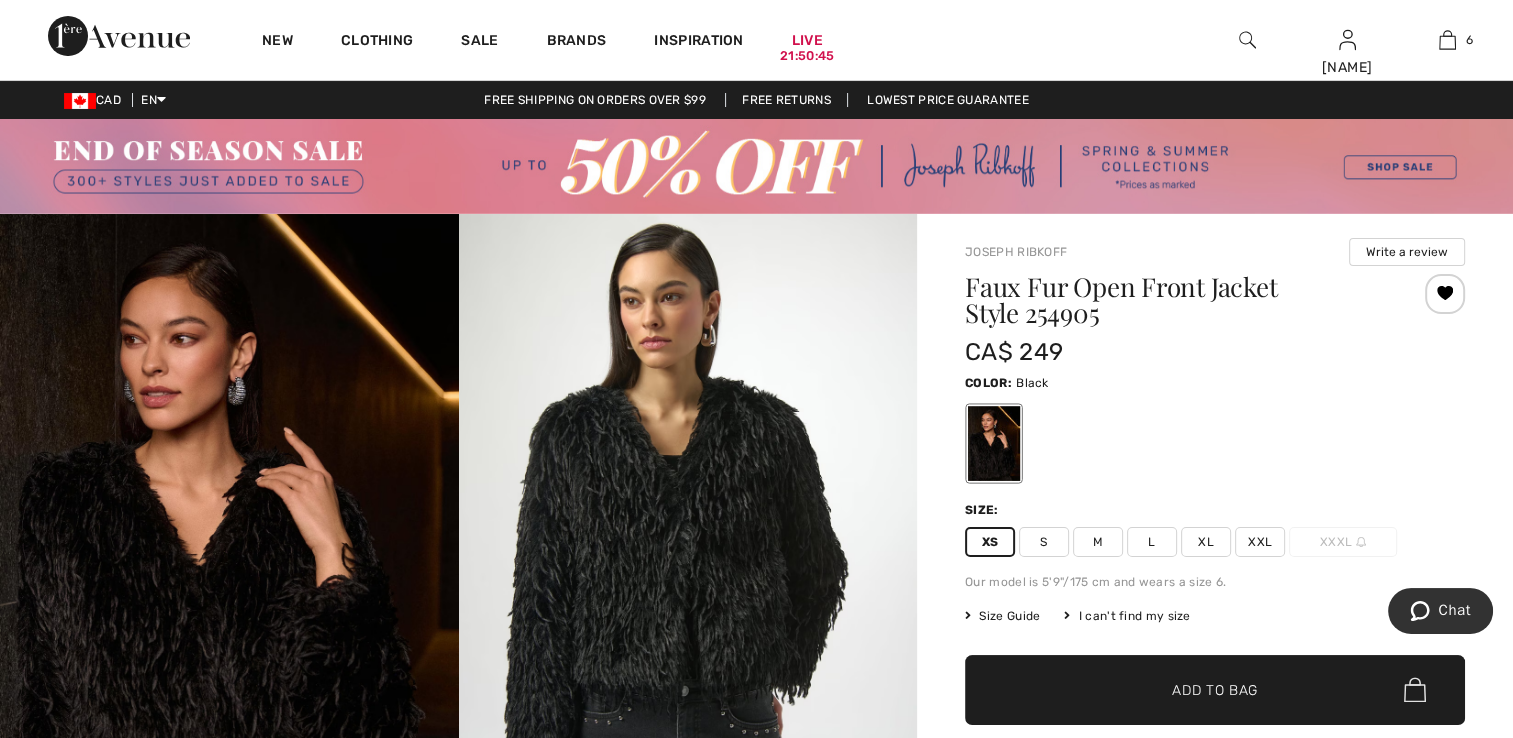 click at bounding box center (688, 557) 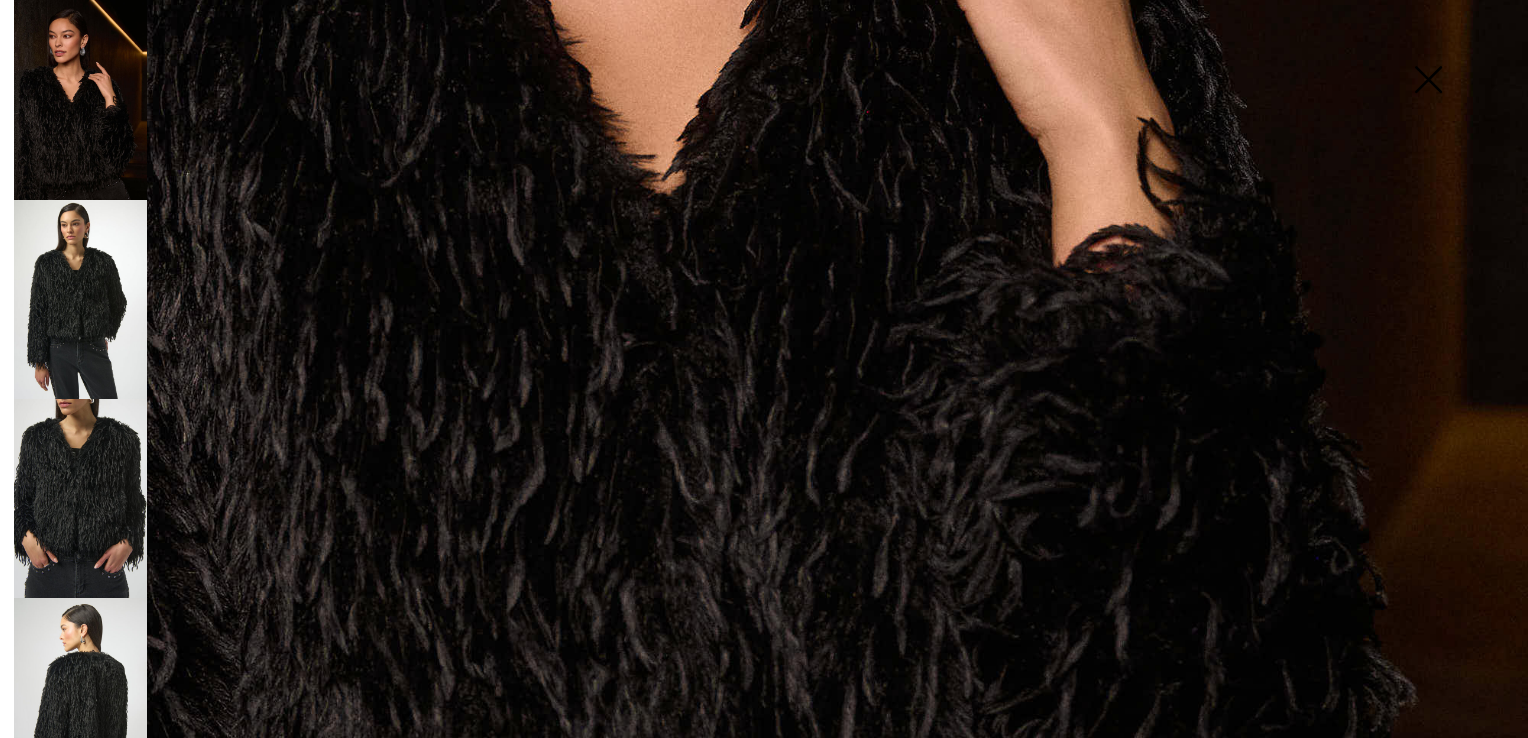 scroll, scrollTop: 1000, scrollLeft: 0, axis: vertical 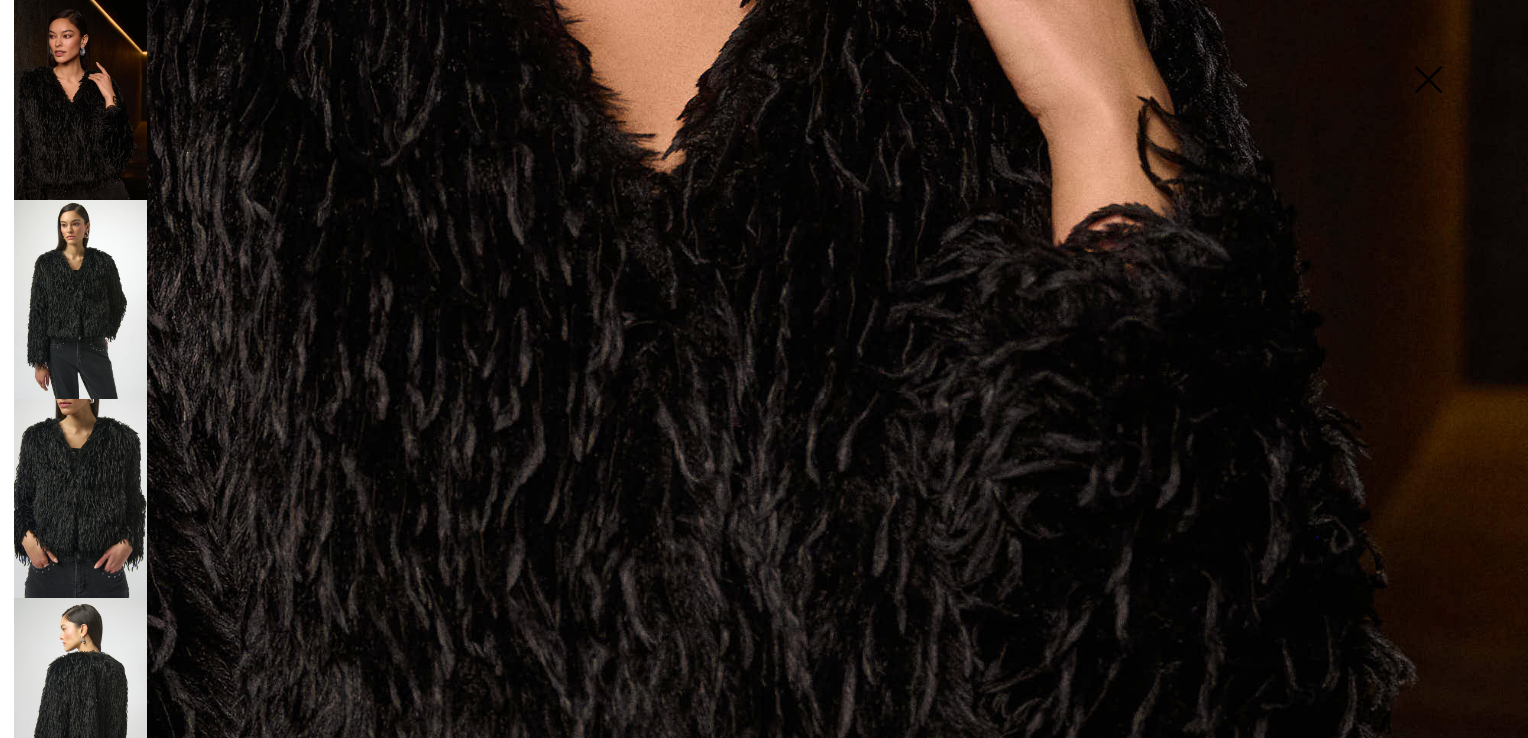 click at bounding box center (80, 299) 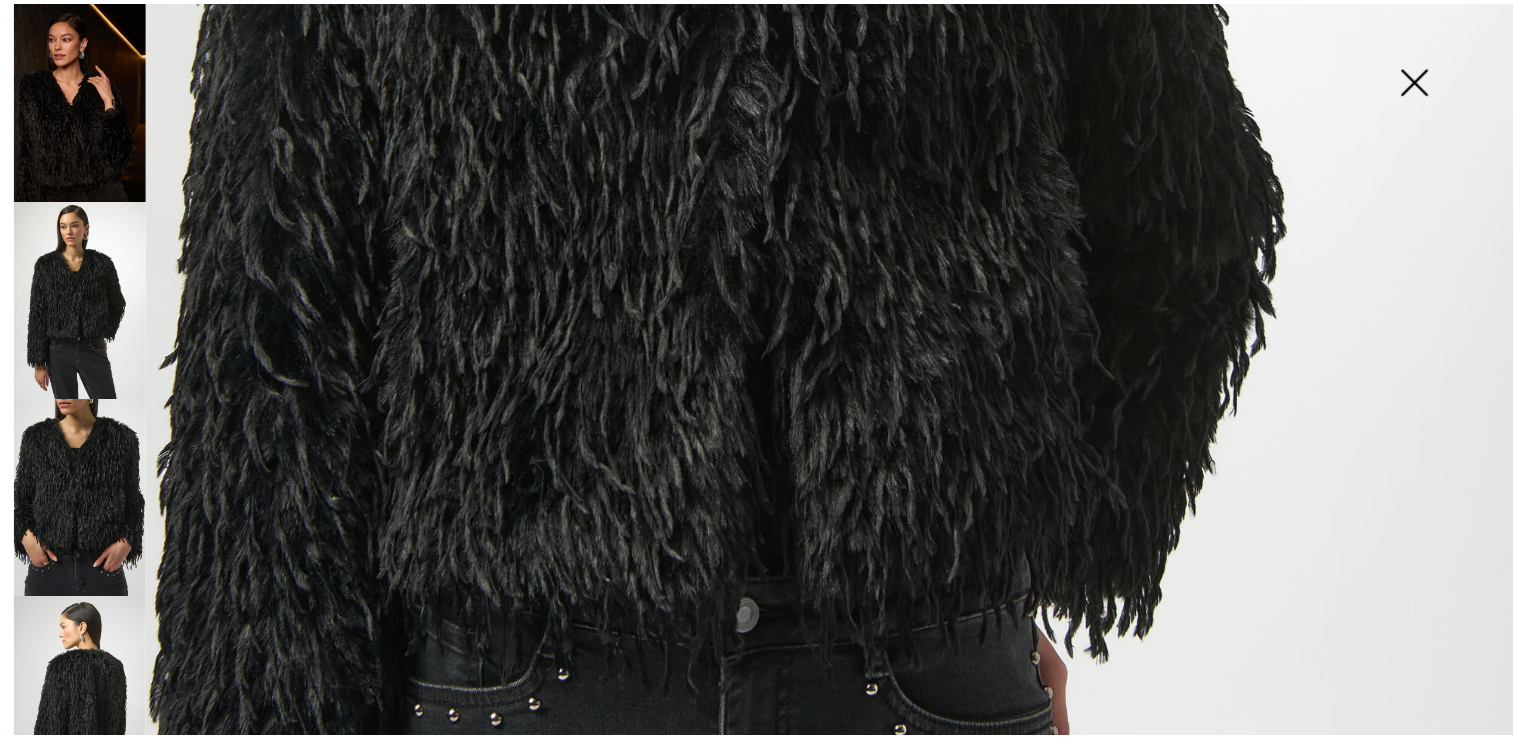 scroll, scrollTop: 900, scrollLeft: 0, axis: vertical 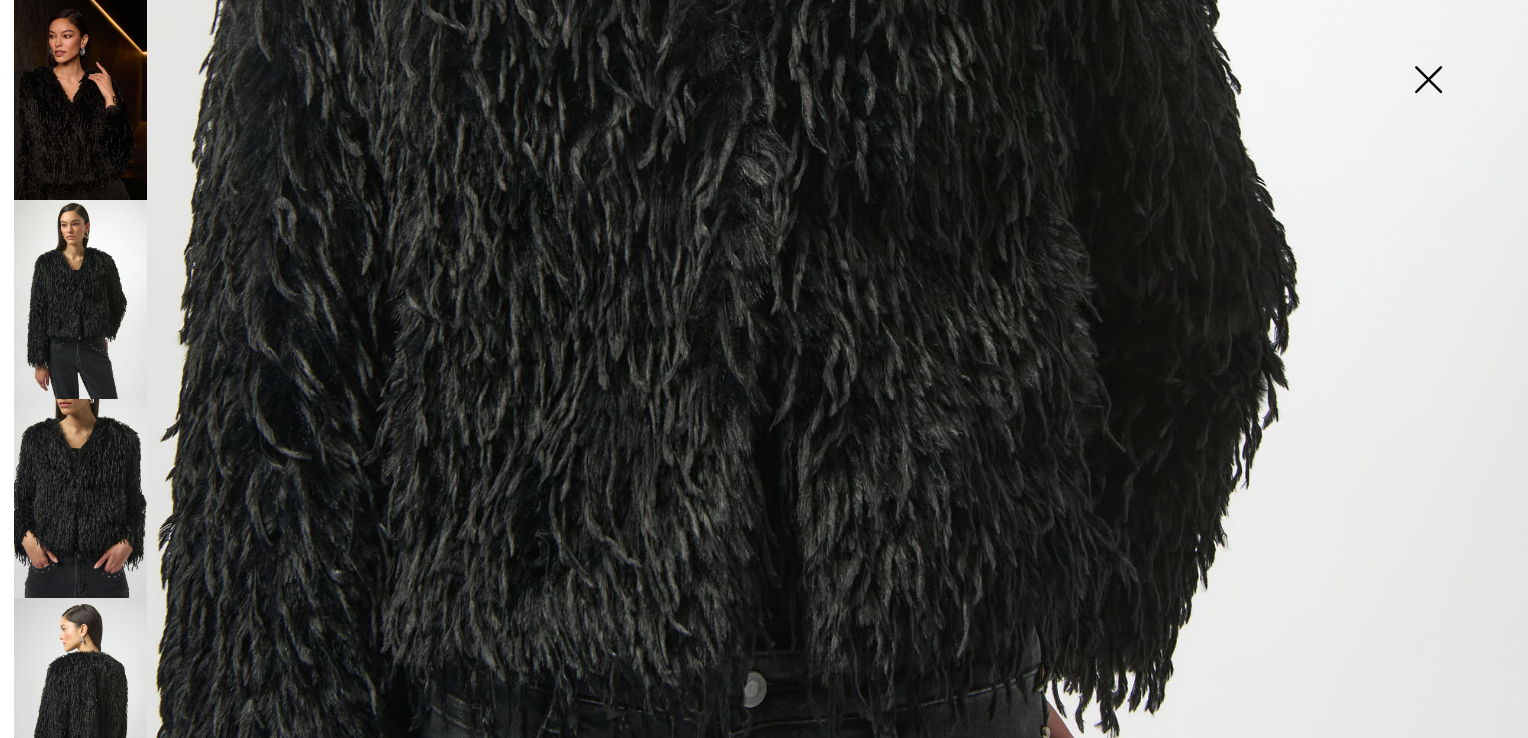 click at bounding box center (1428, 81) 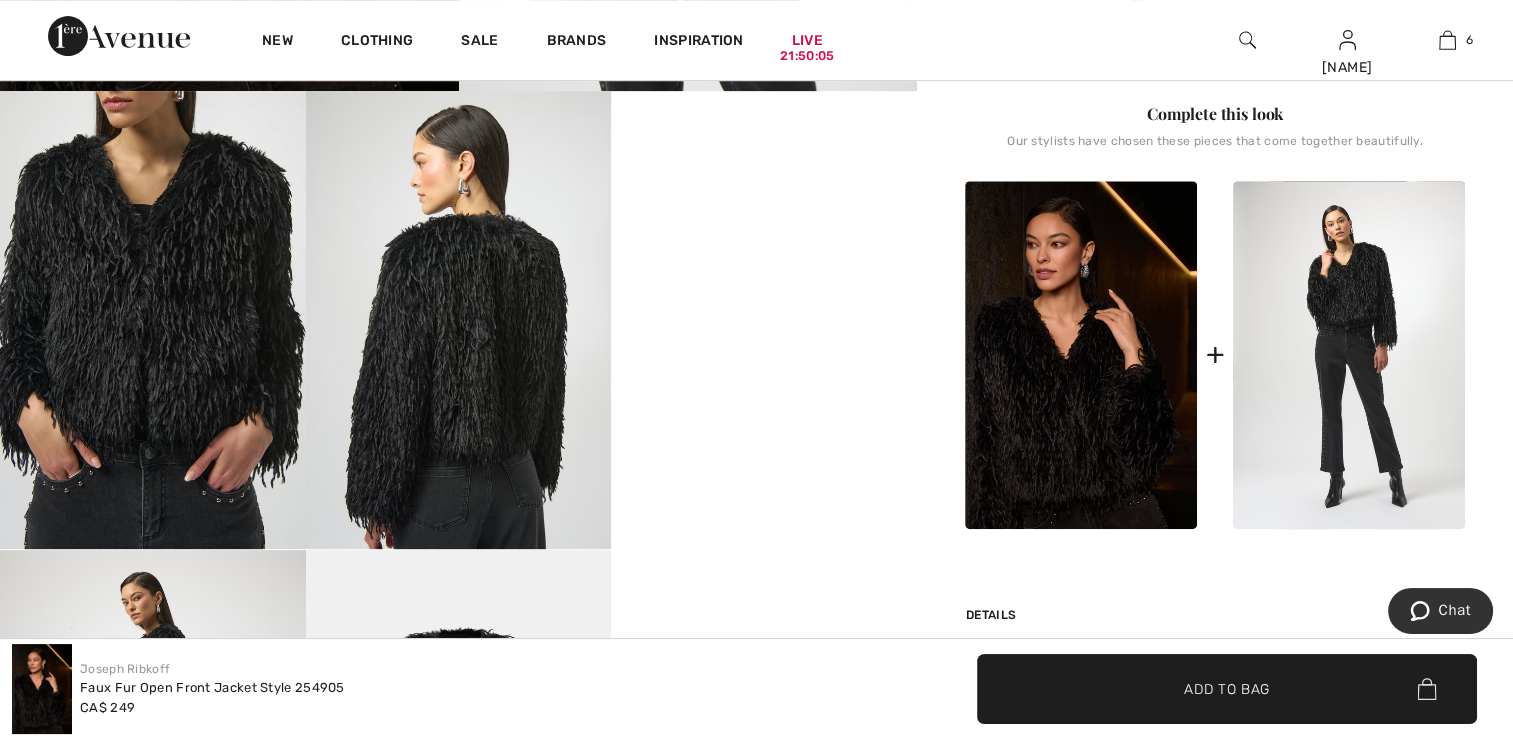 scroll, scrollTop: 800, scrollLeft: 0, axis: vertical 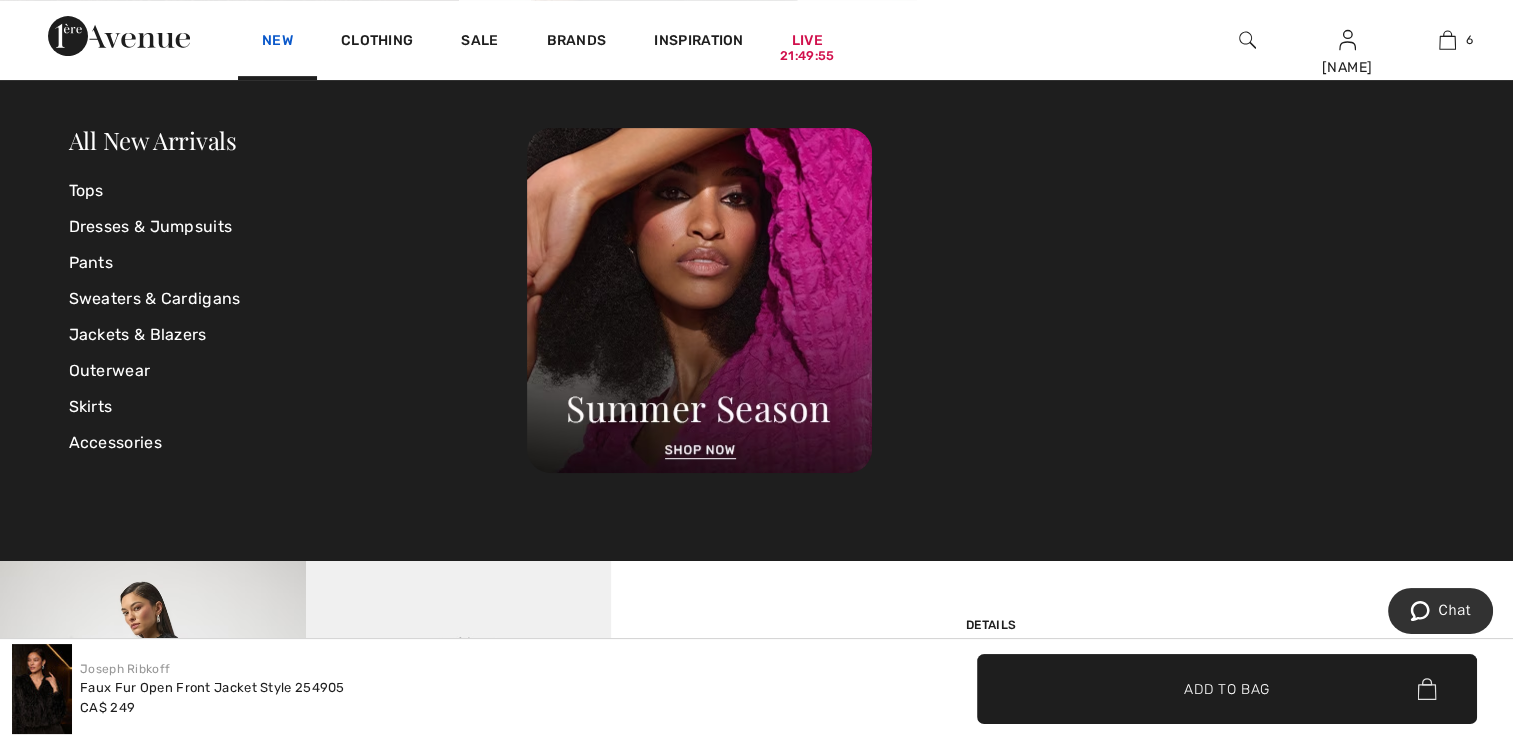 click on "New" at bounding box center [277, 42] 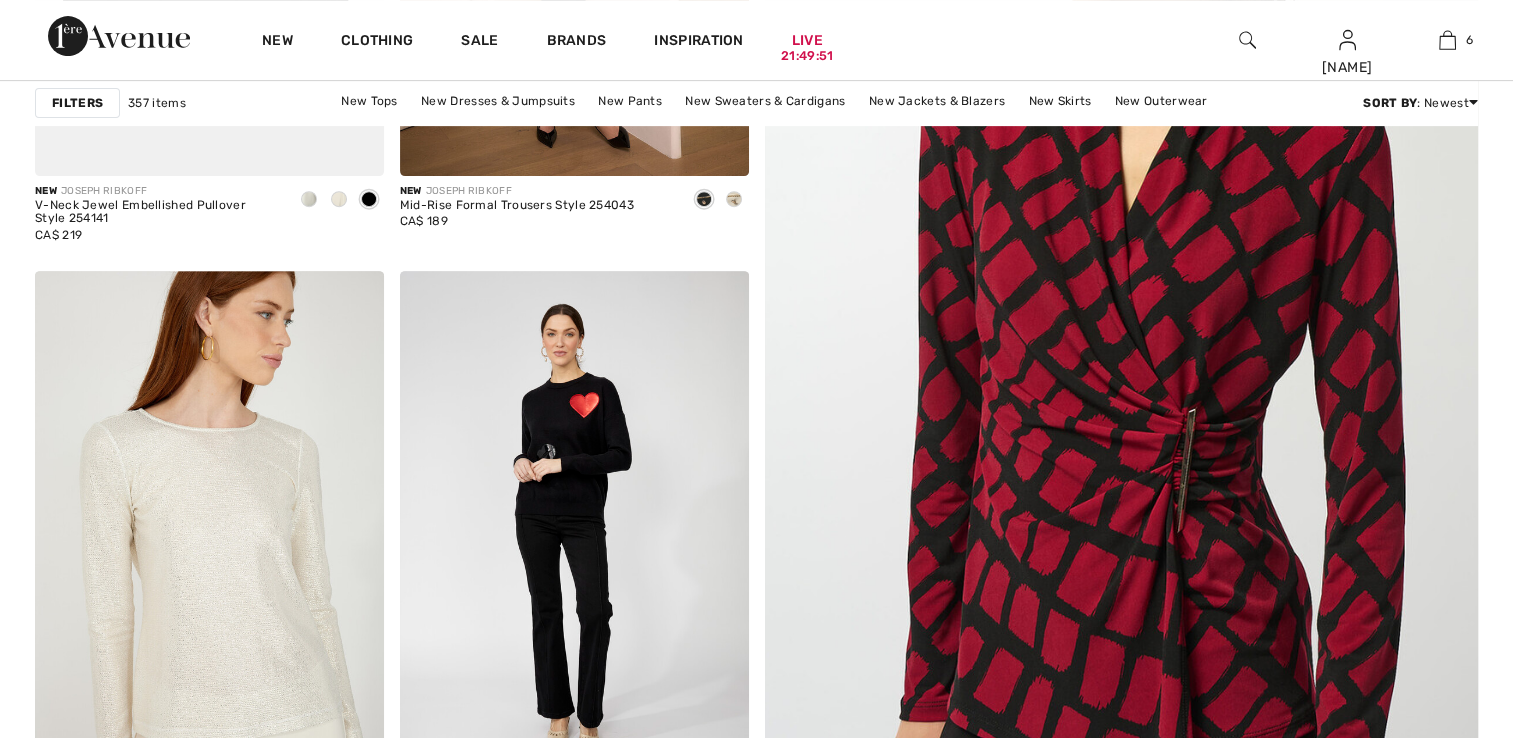 scroll, scrollTop: 800, scrollLeft: 0, axis: vertical 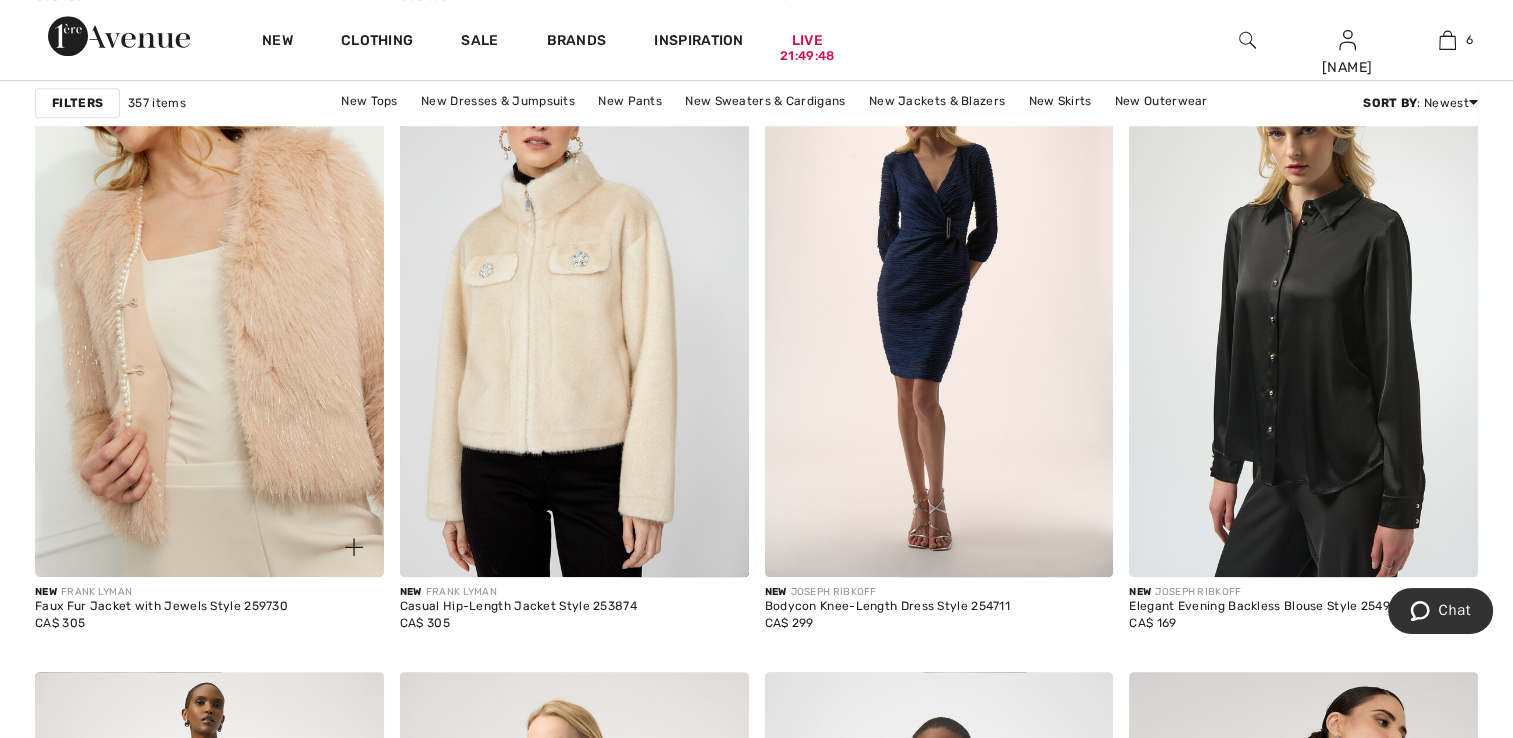 click at bounding box center (209, 315) 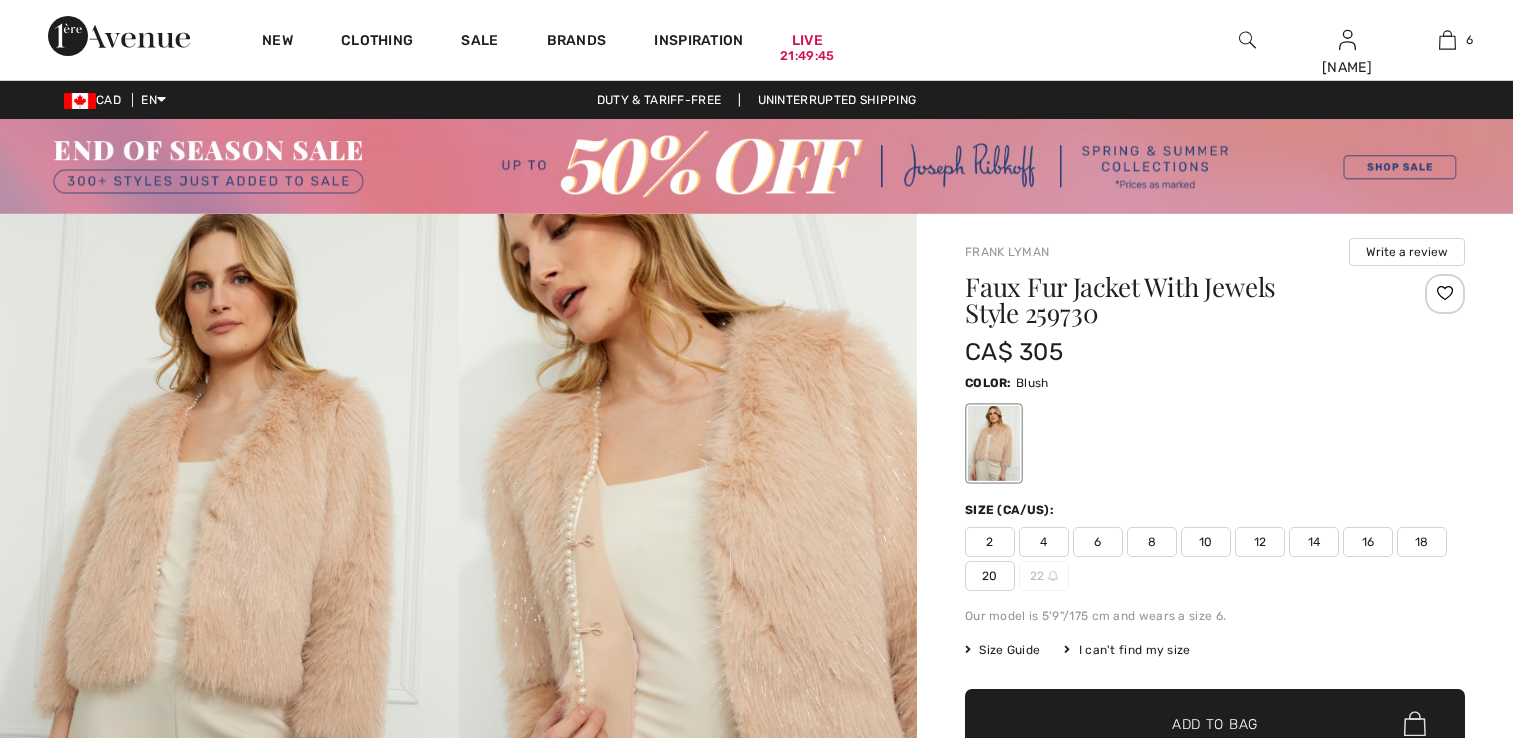 scroll, scrollTop: 0, scrollLeft: 0, axis: both 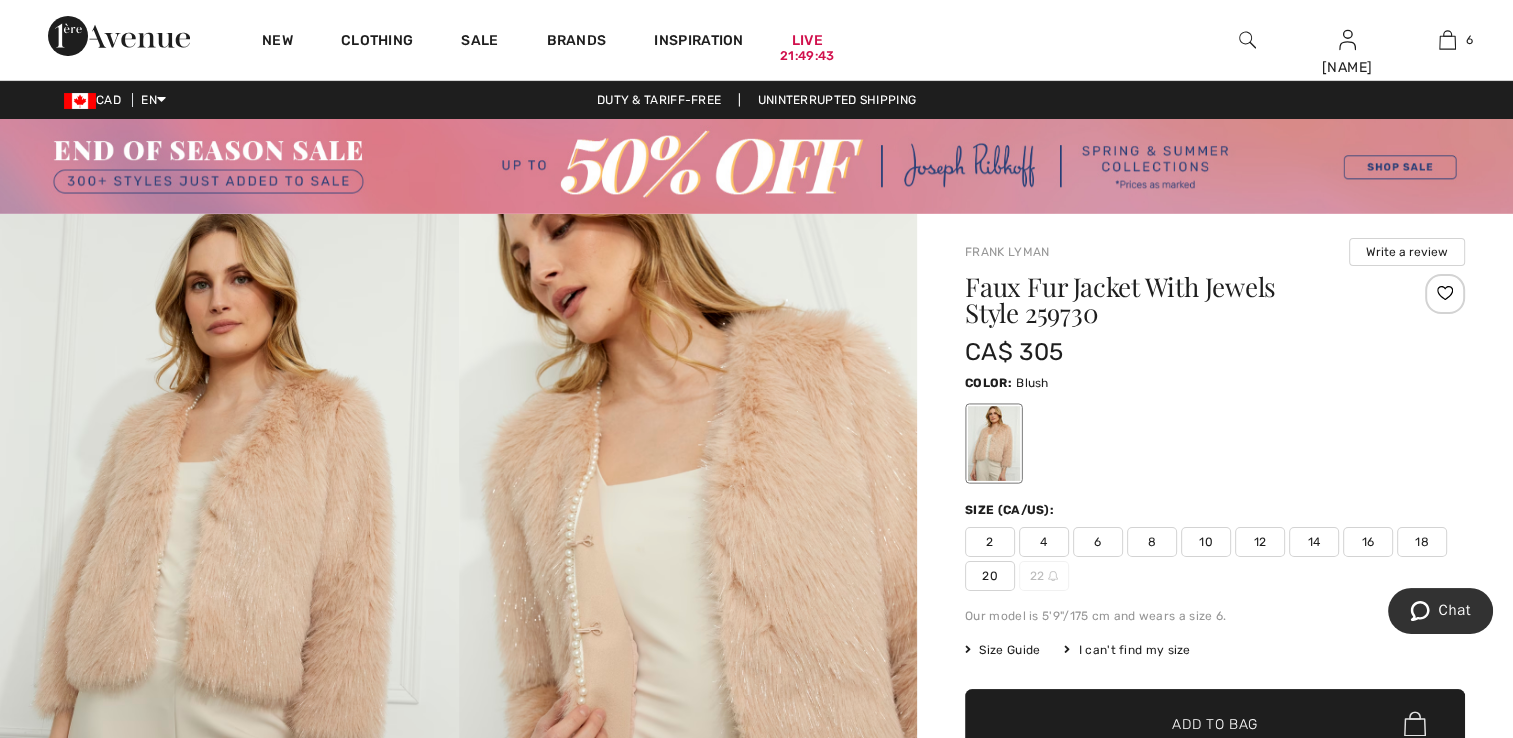 click on "2" at bounding box center [990, 542] 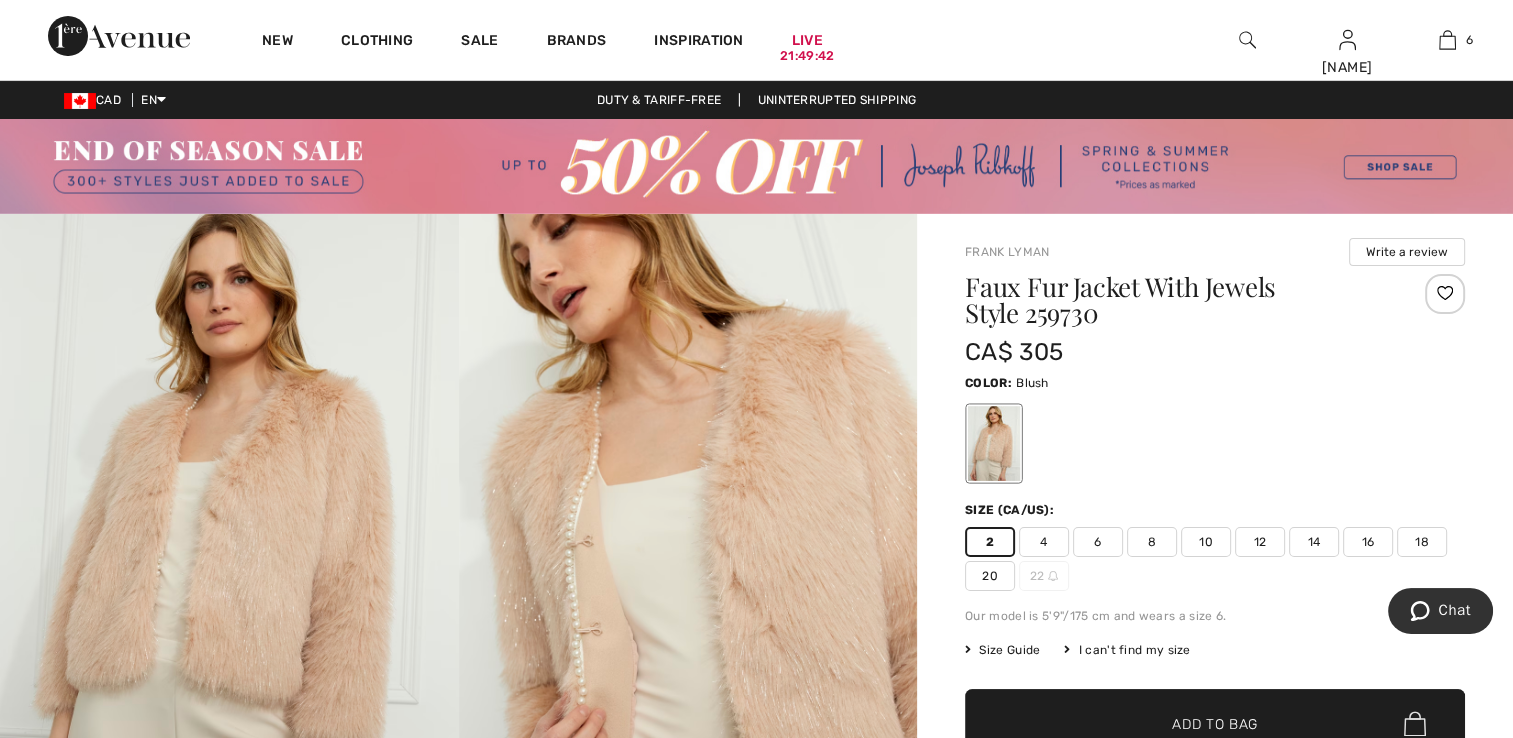 click on "Add to Bag" at bounding box center (1215, 723) 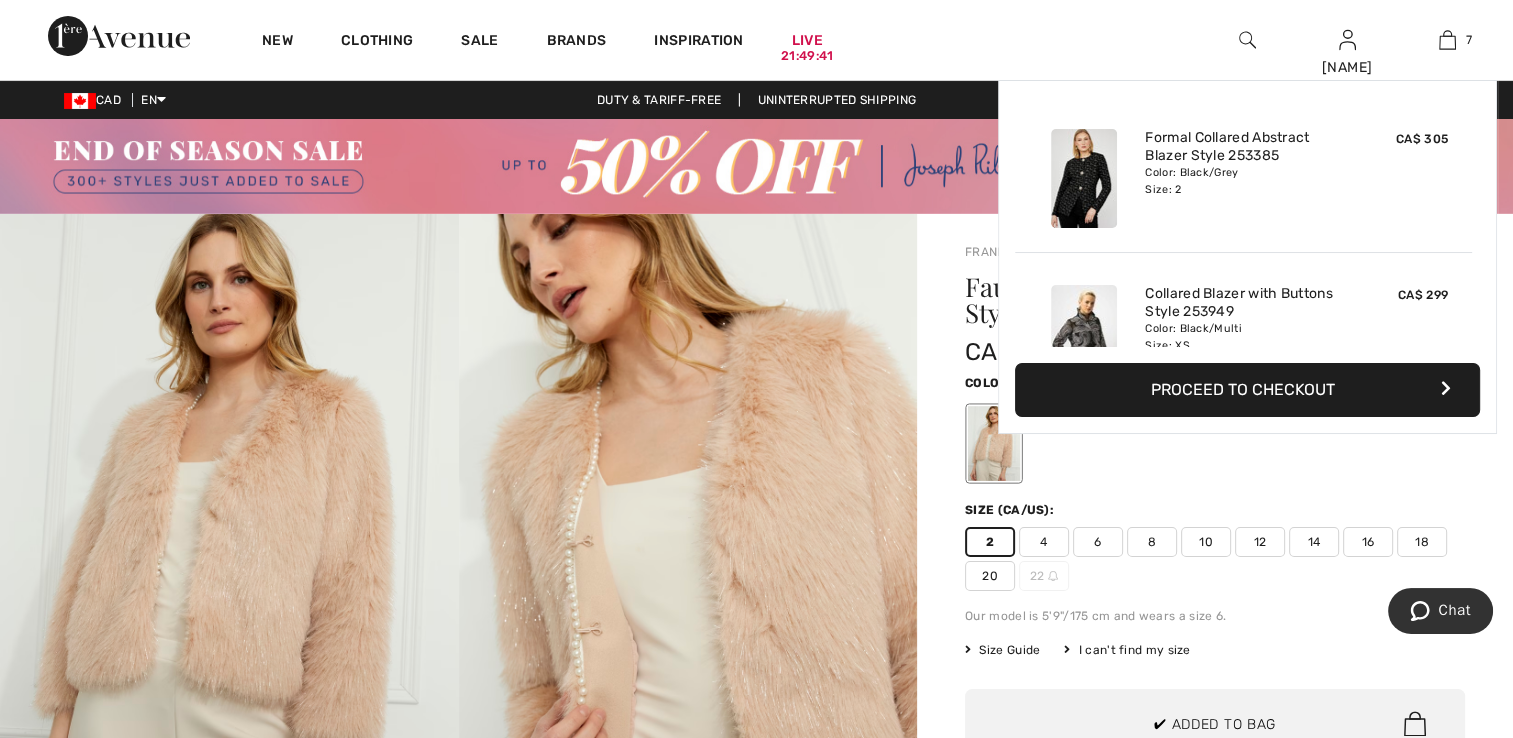 scroll, scrollTop: 0, scrollLeft: 0, axis: both 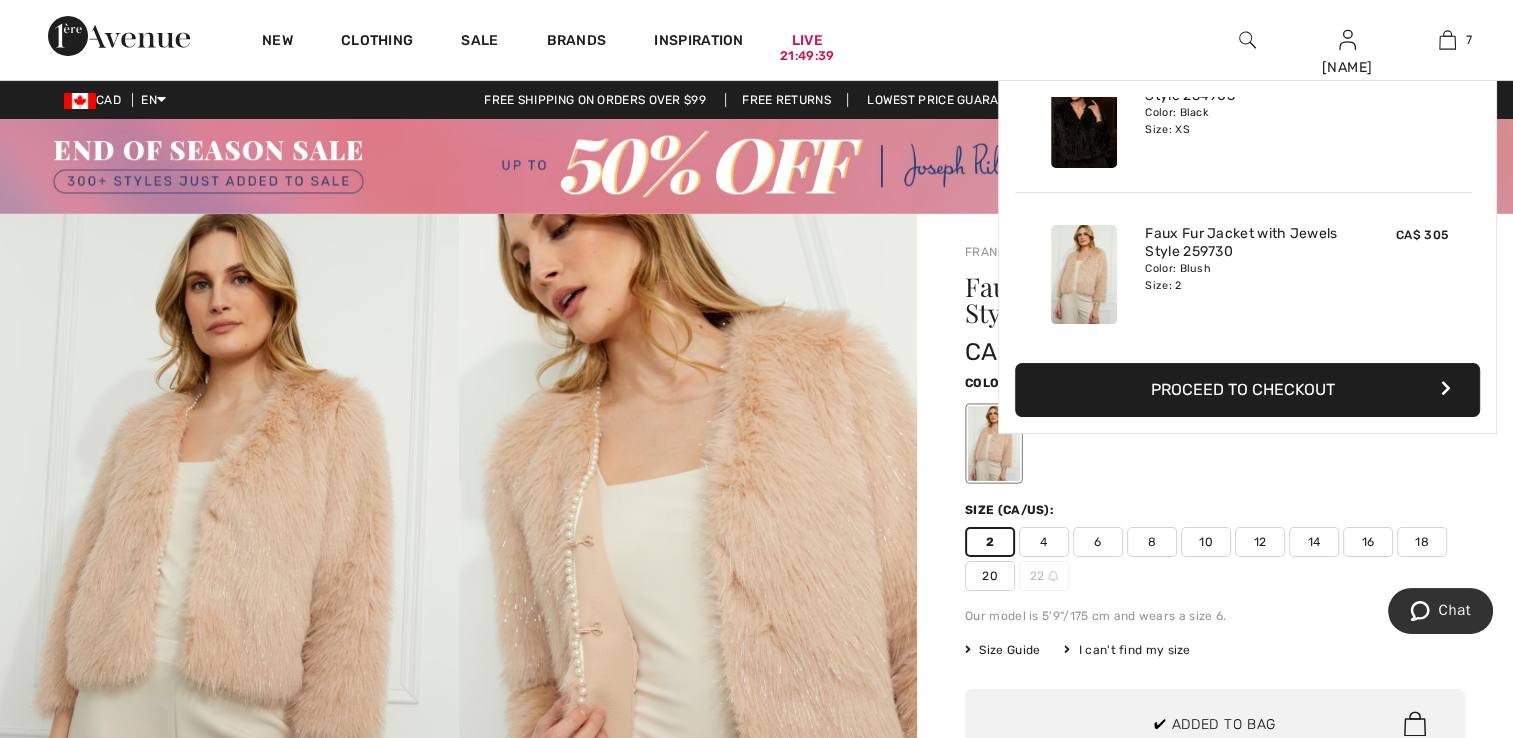 click at bounding box center (994, 443) 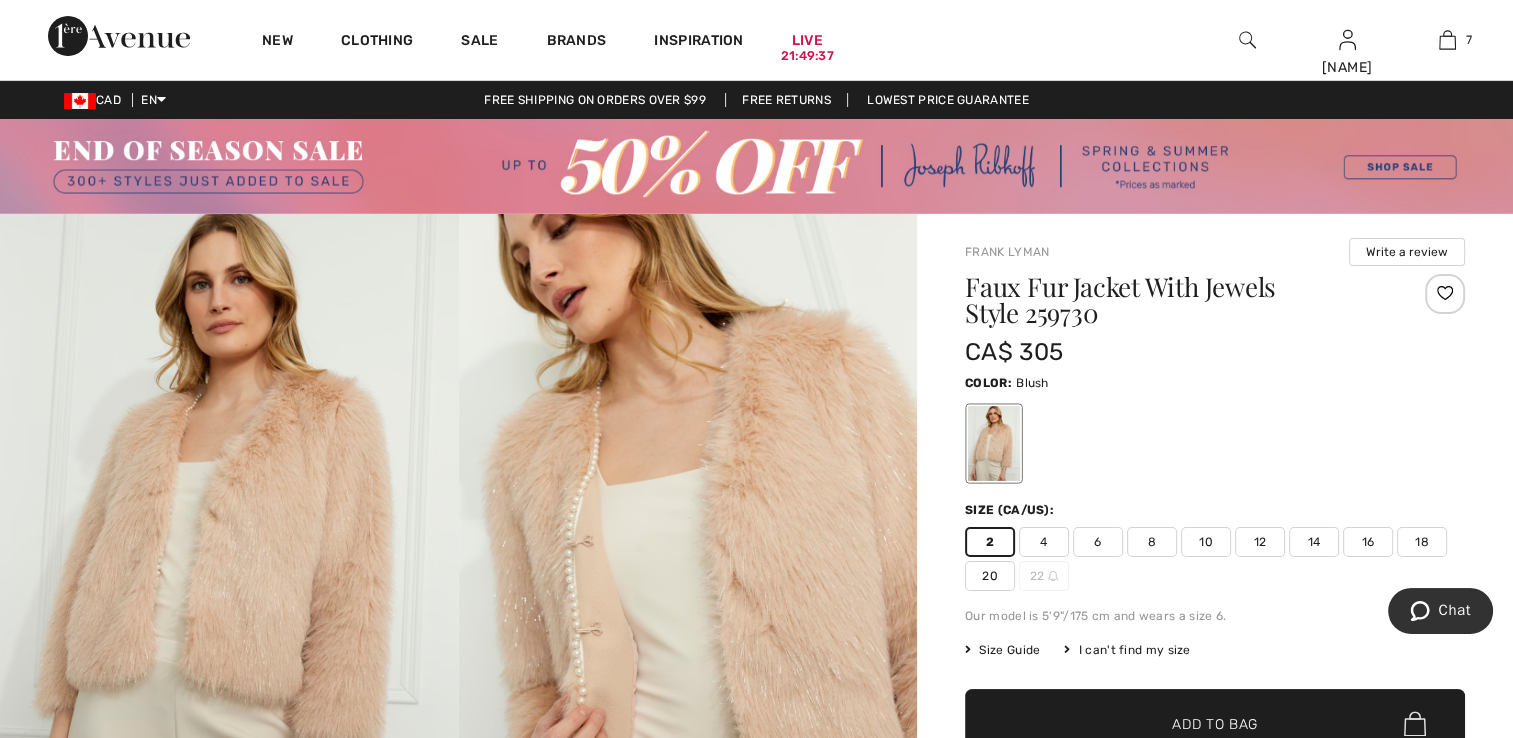 click at bounding box center [1445, 294] 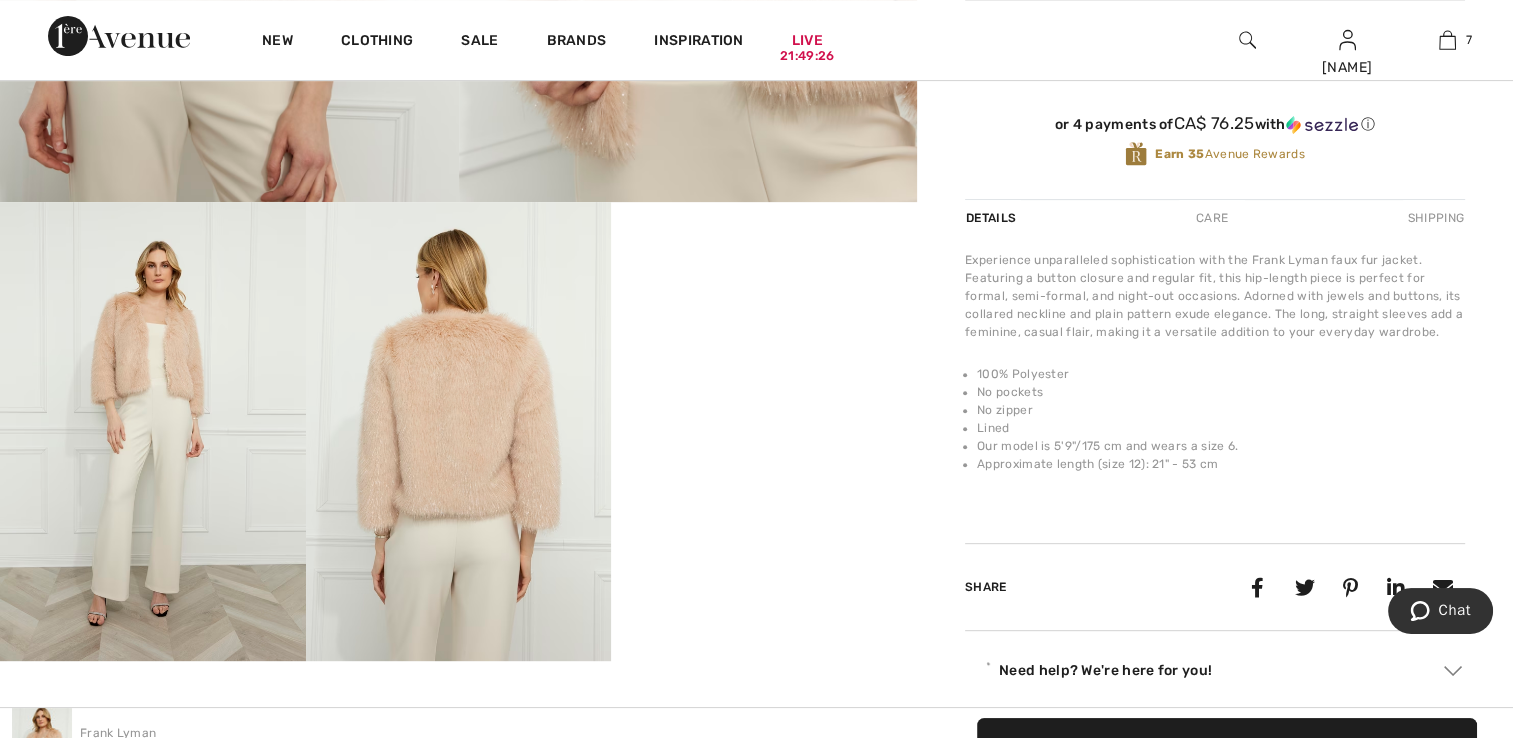 scroll, scrollTop: 700, scrollLeft: 0, axis: vertical 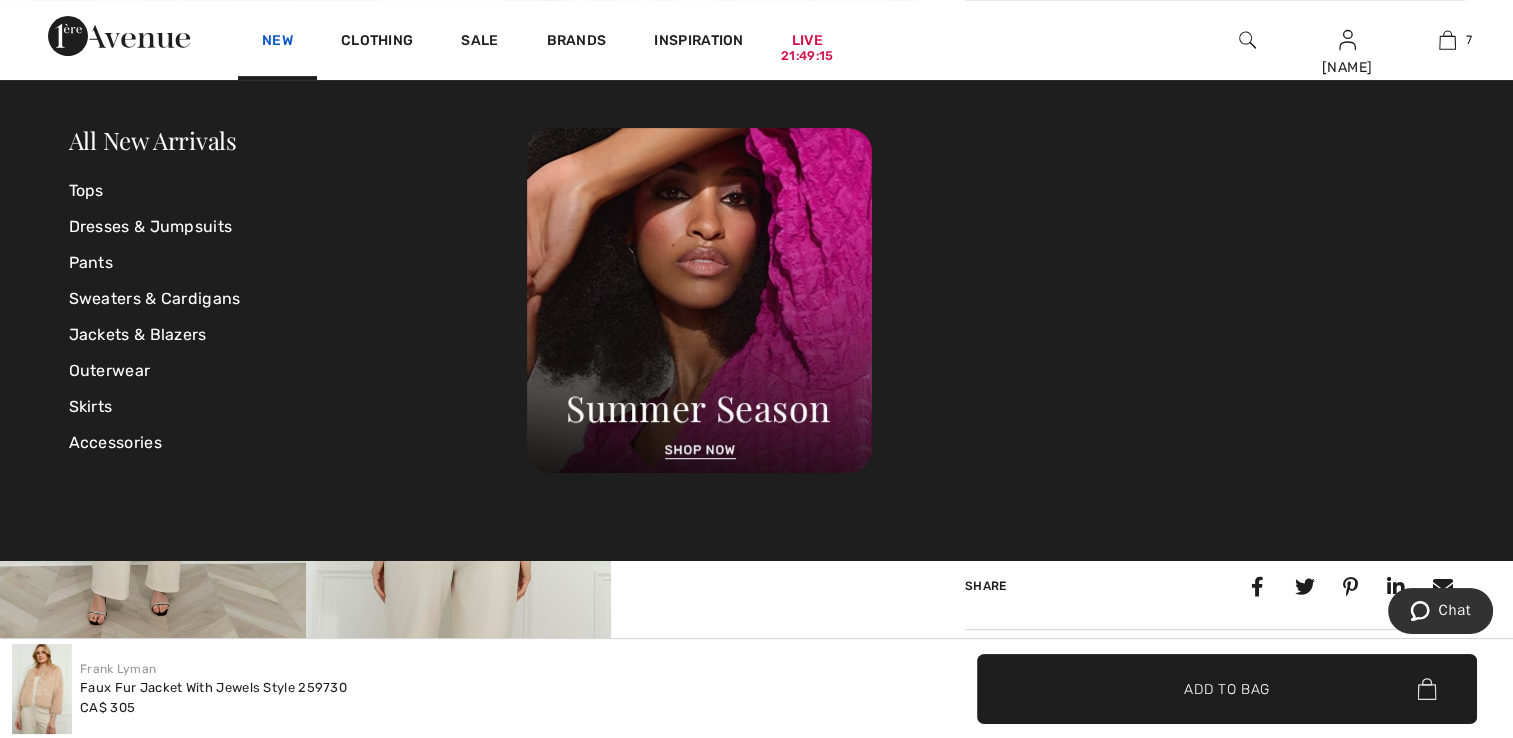 click on "New" at bounding box center (277, 42) 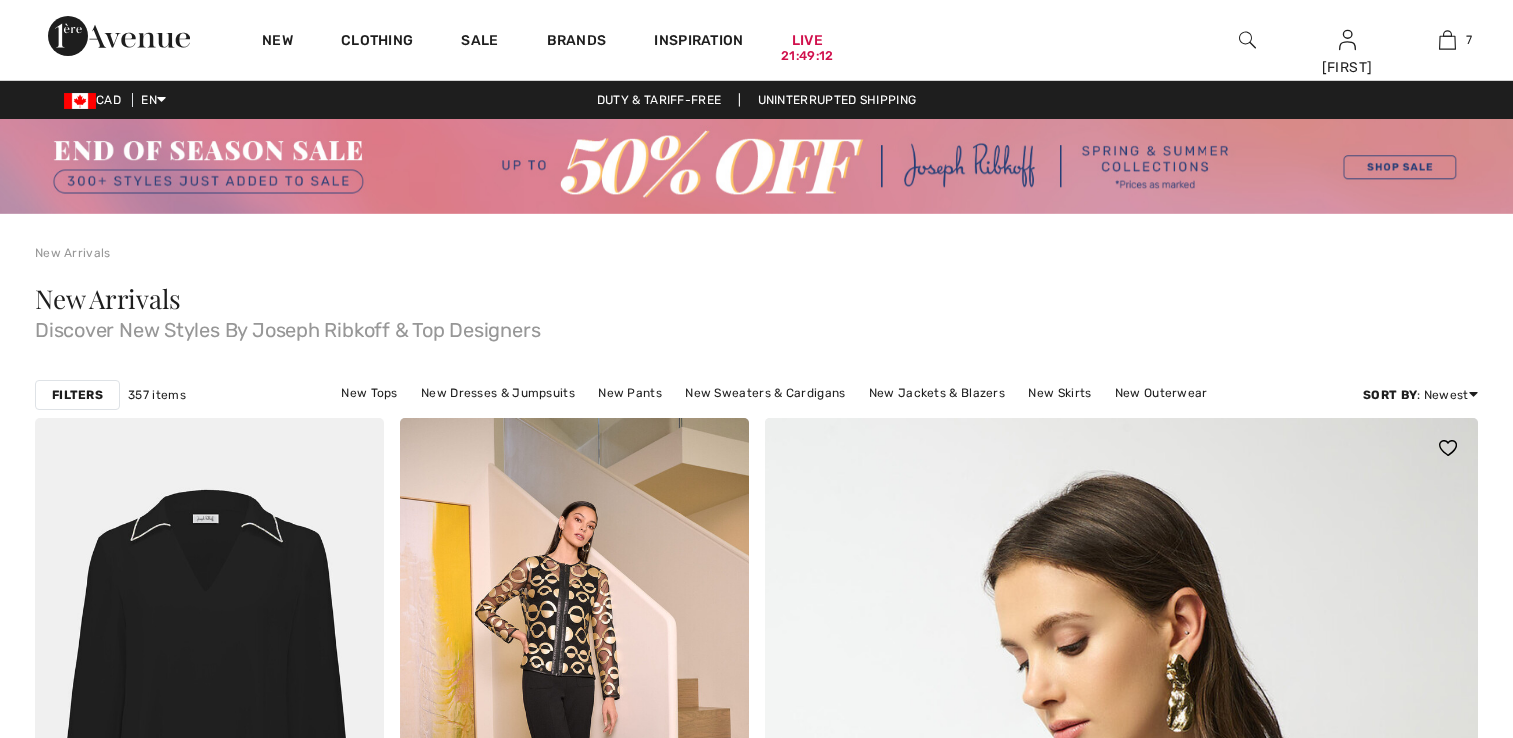 scroll, scrollTop: 0, scrollLeft: 0, axis: both 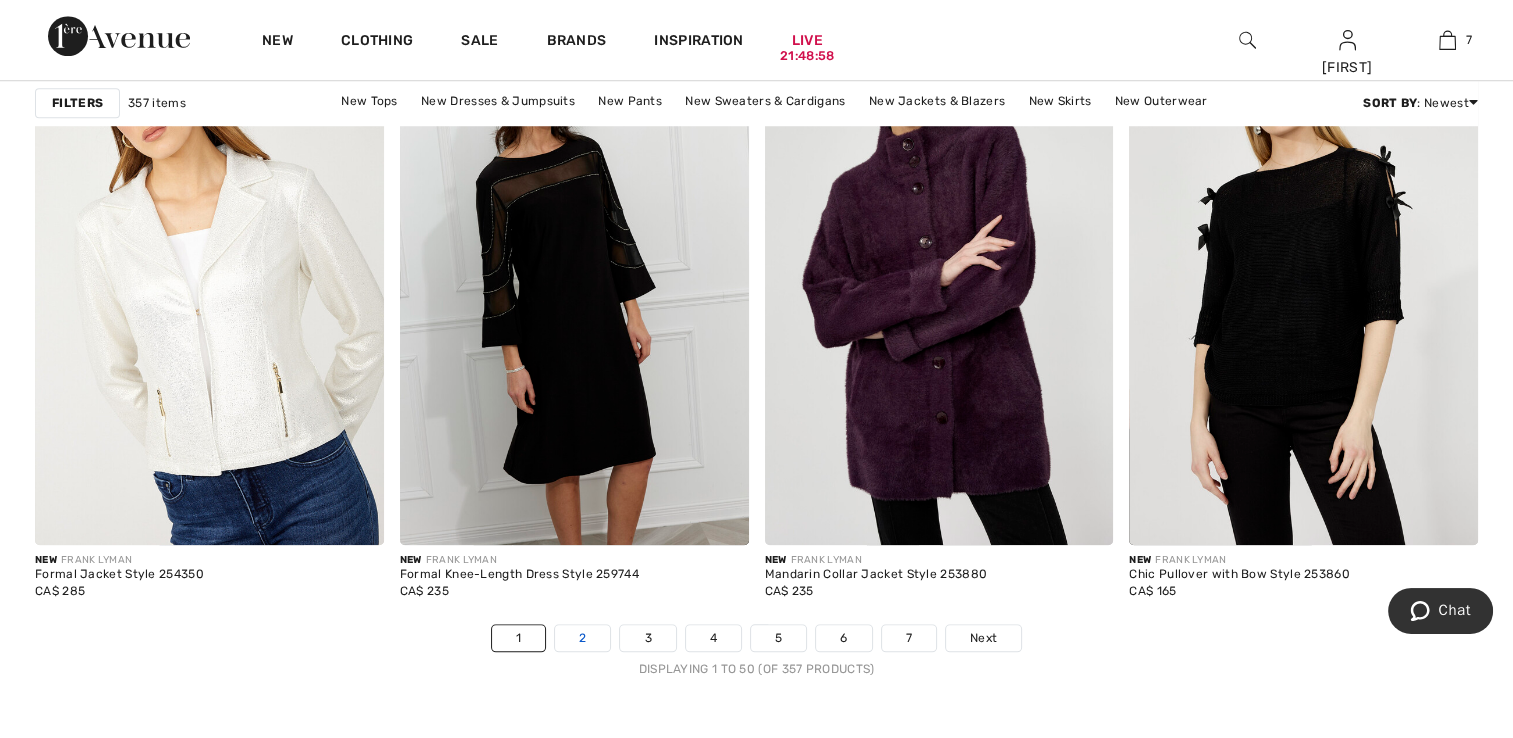 click on "2" at bounding box center [582, 638] 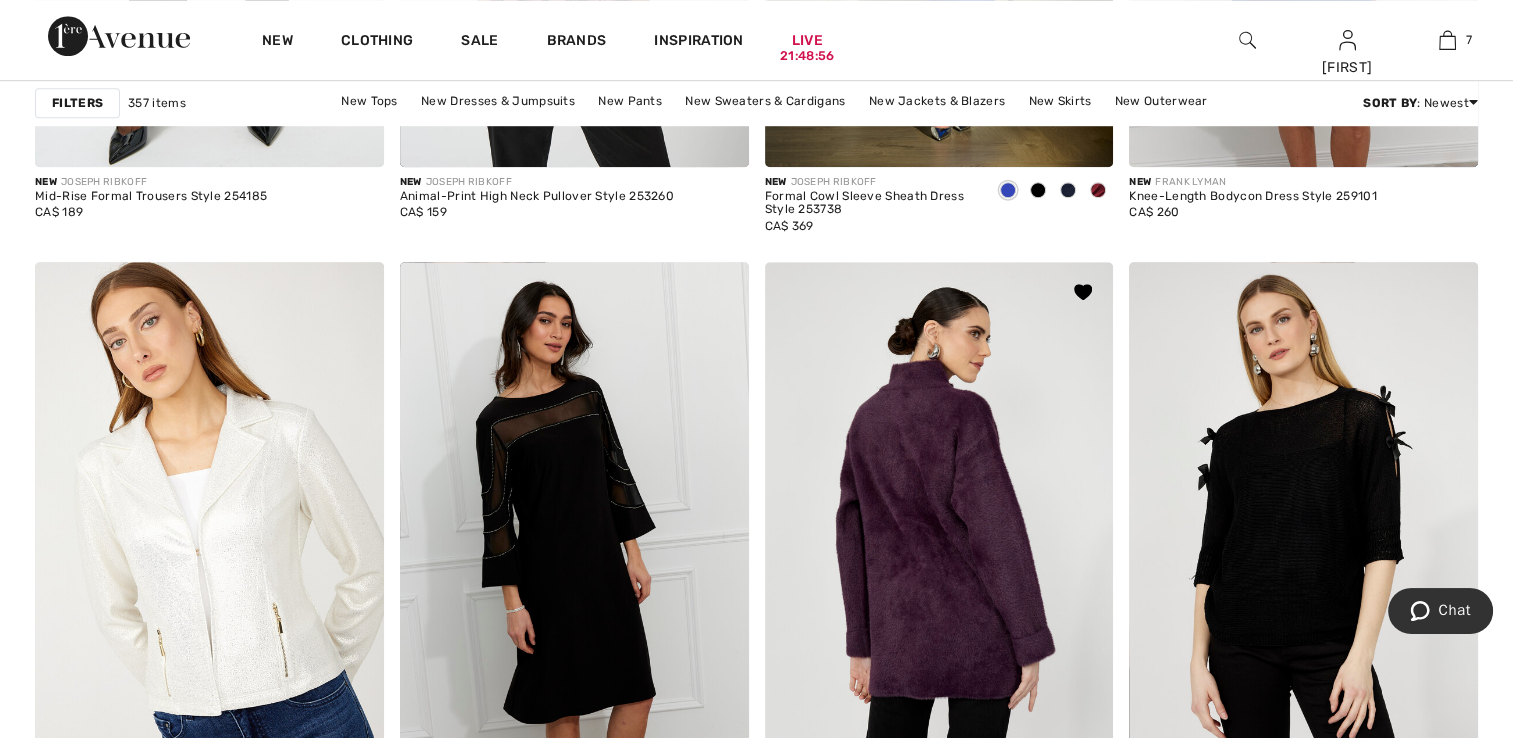 scroll, scrollTop: 8896, scrollLeft: 0, axis: vertical 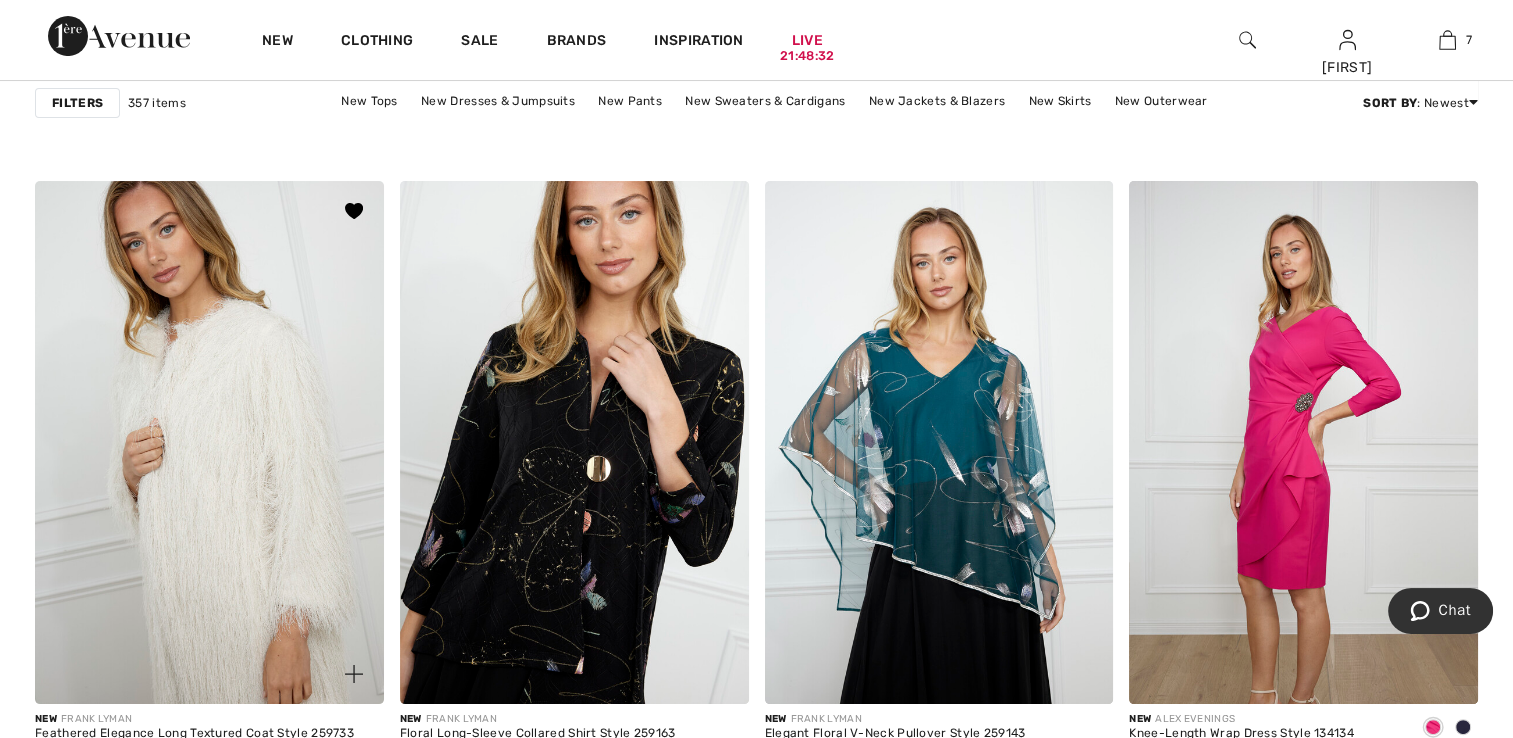 click at bounding box center [209, 442] 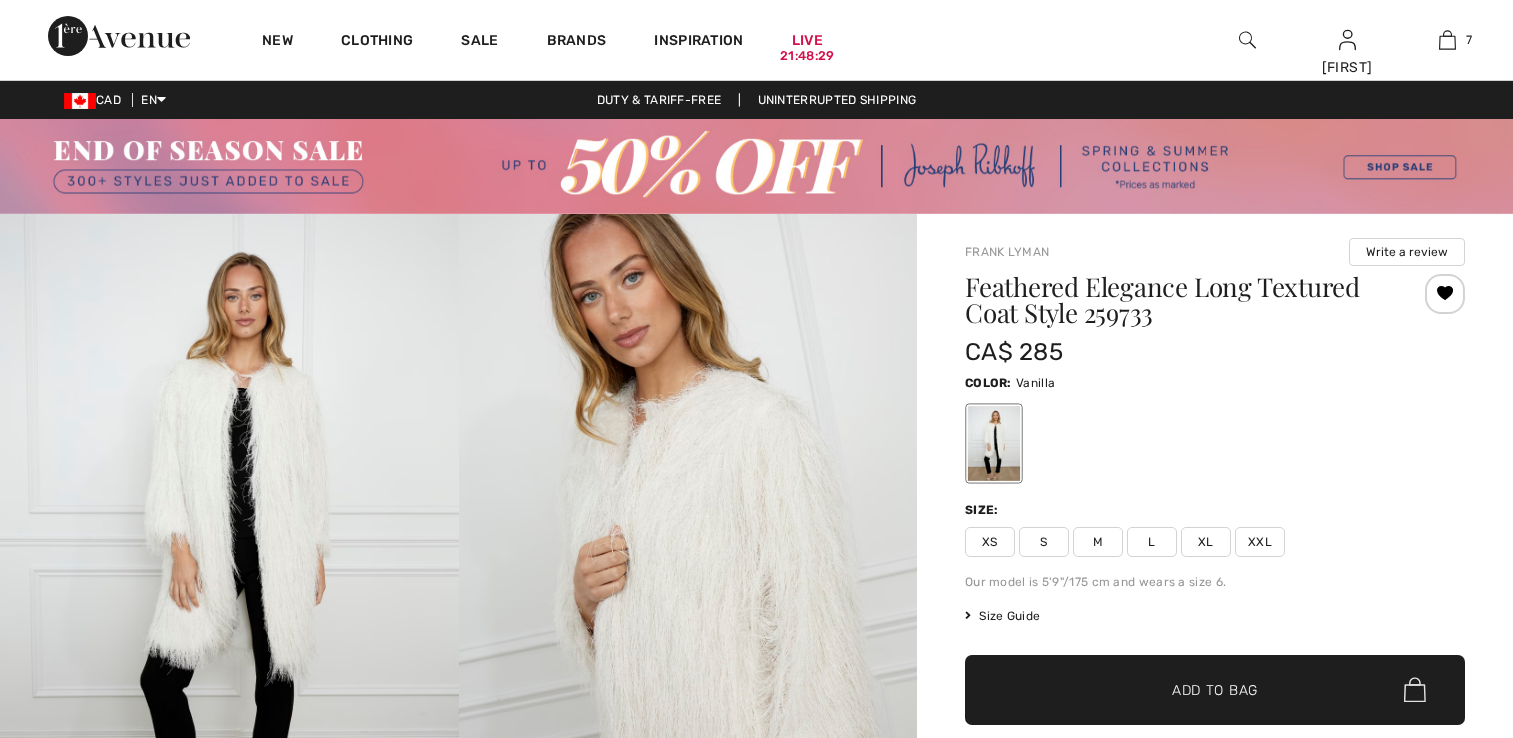 scroll, scrollTop: 0, scrollLeft: 0, axis: both 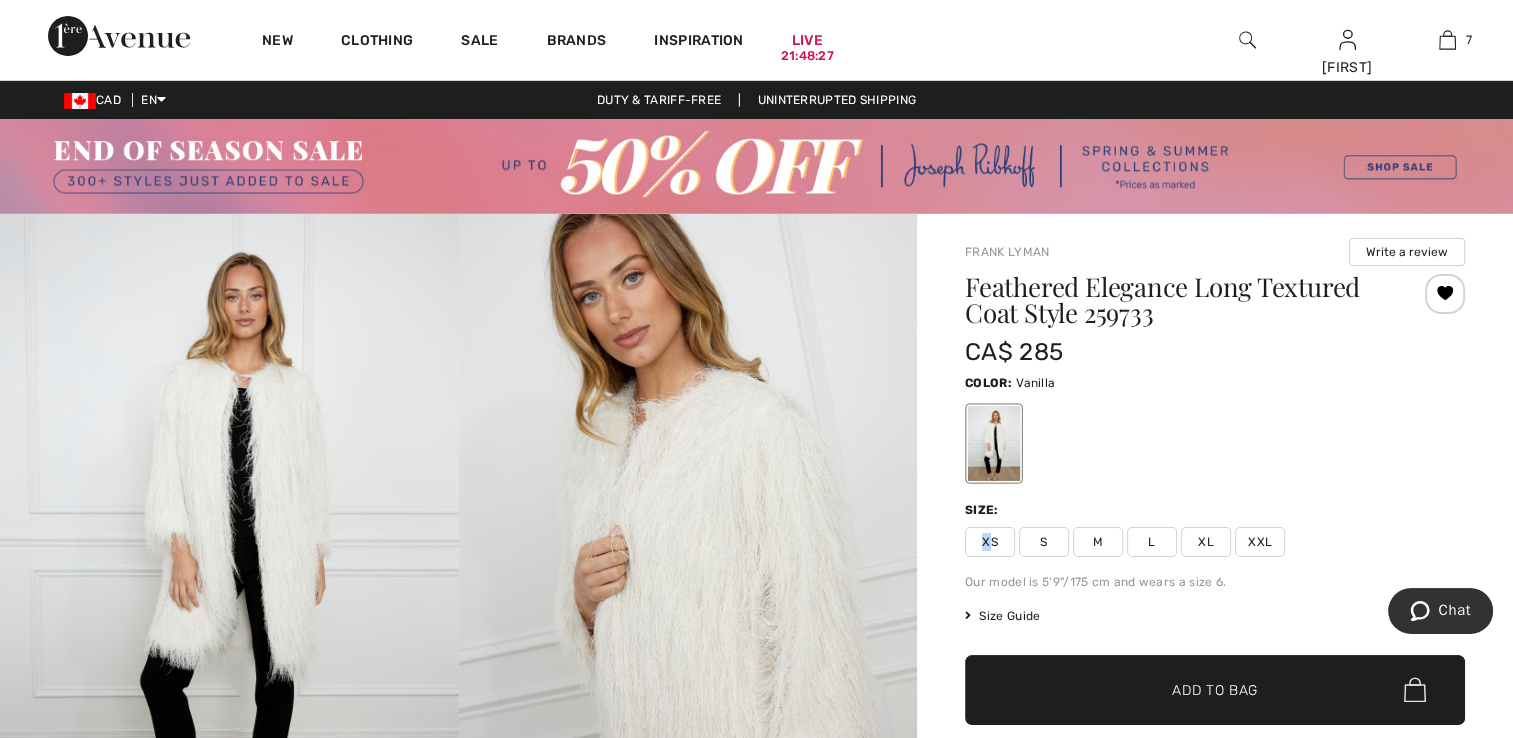 click on "XS" at bounding box center [990, 542] 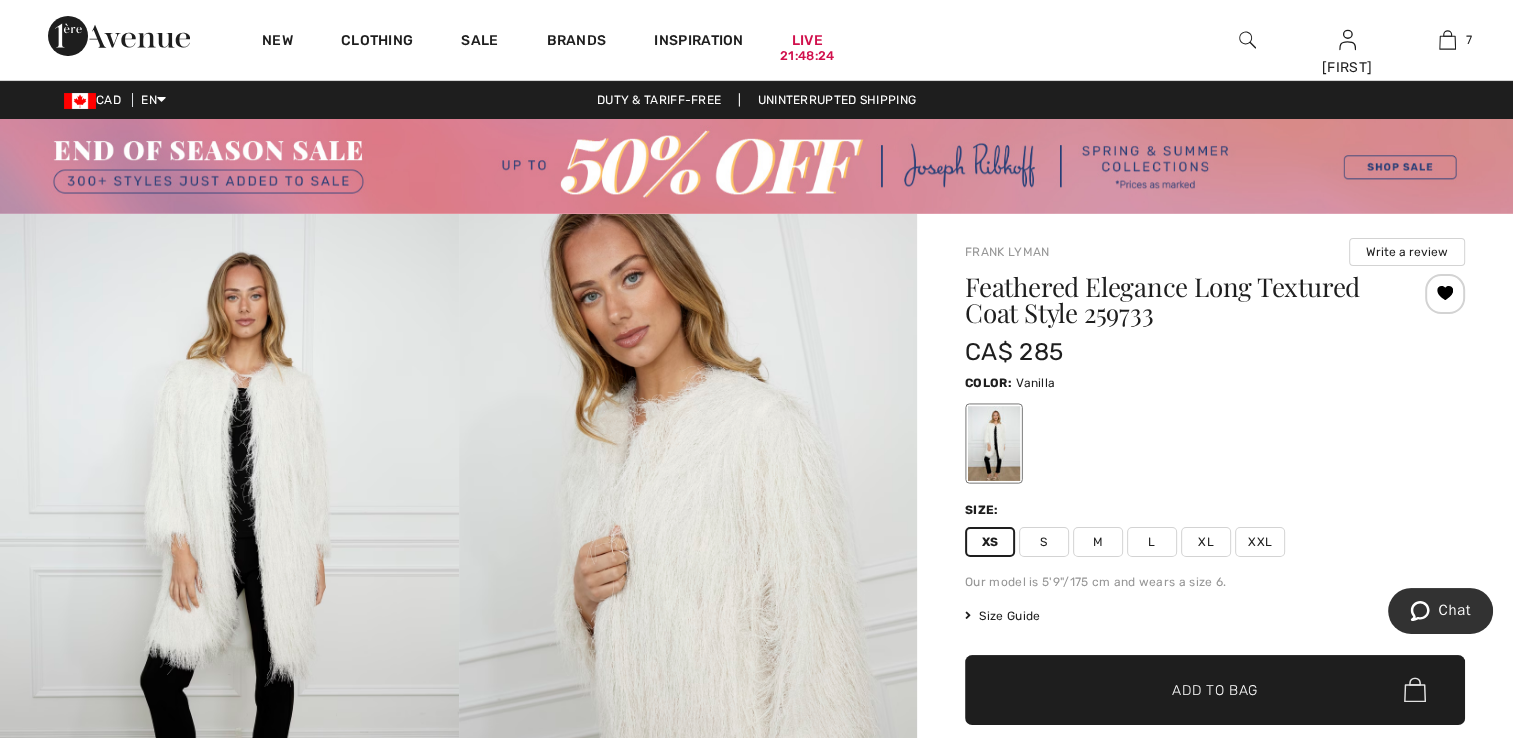 click on "XS" at bounding box center (990, 542) 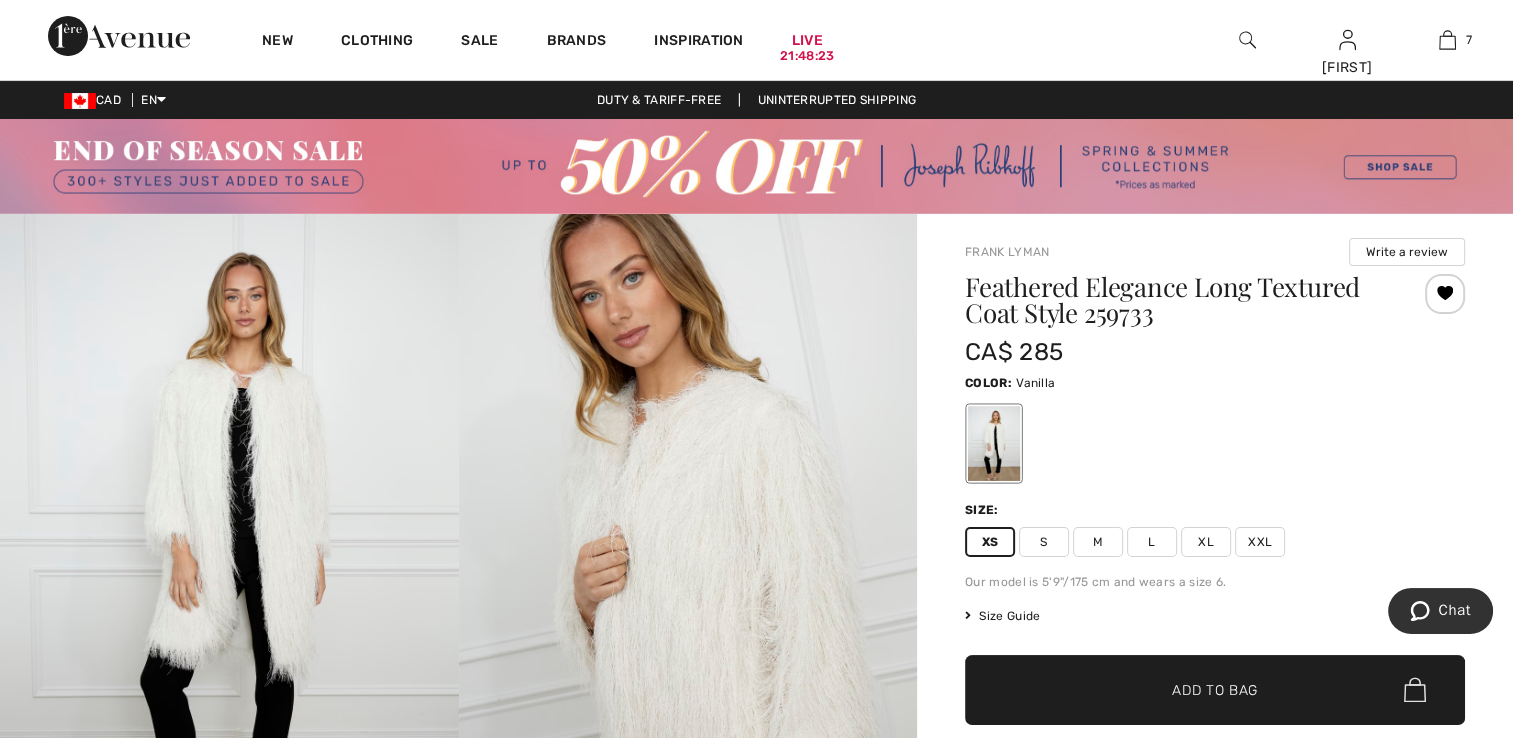 click on "✔ Added to Bag" at bounding box center [1185, 689] 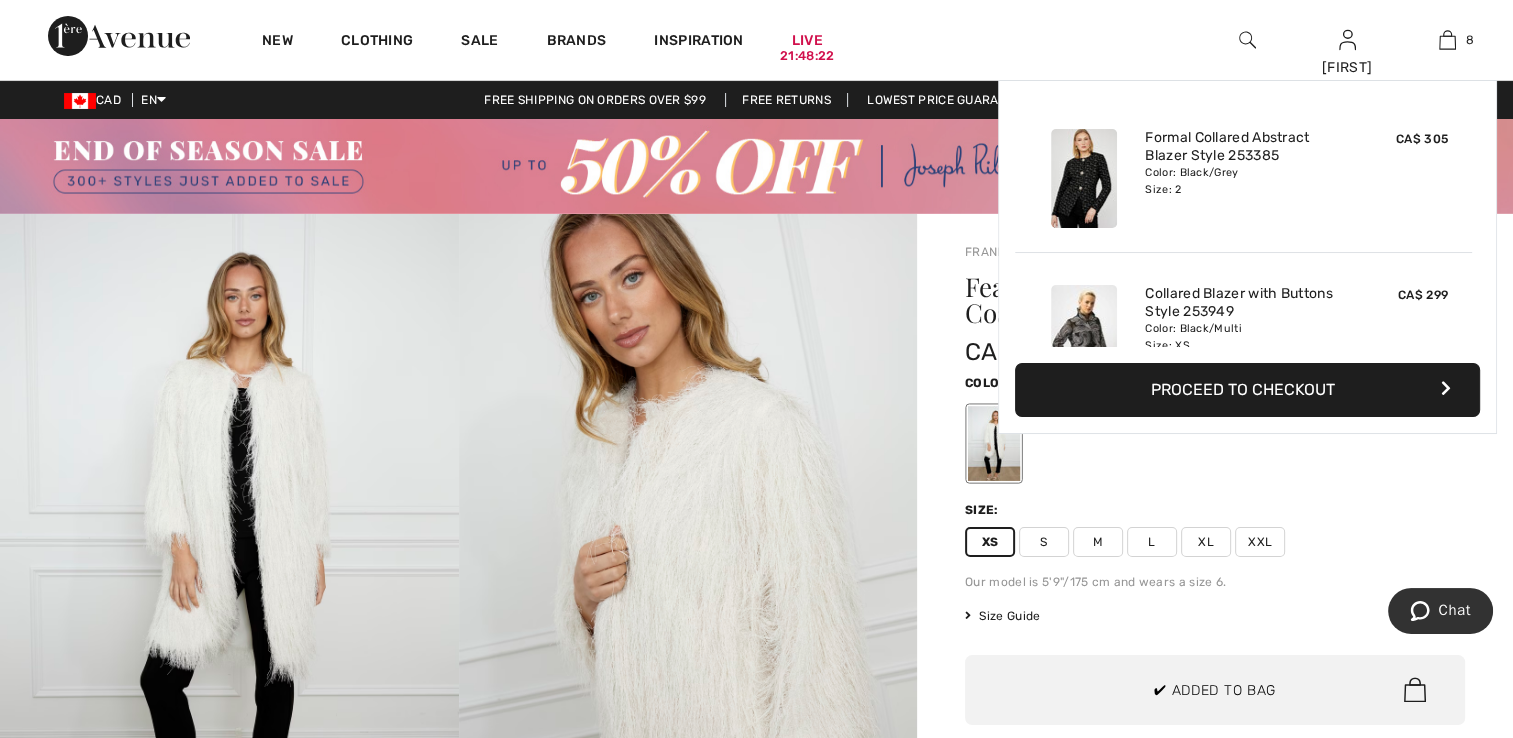 scroll, scrollTop: 768, scrollLeft: 0, axis: vertical 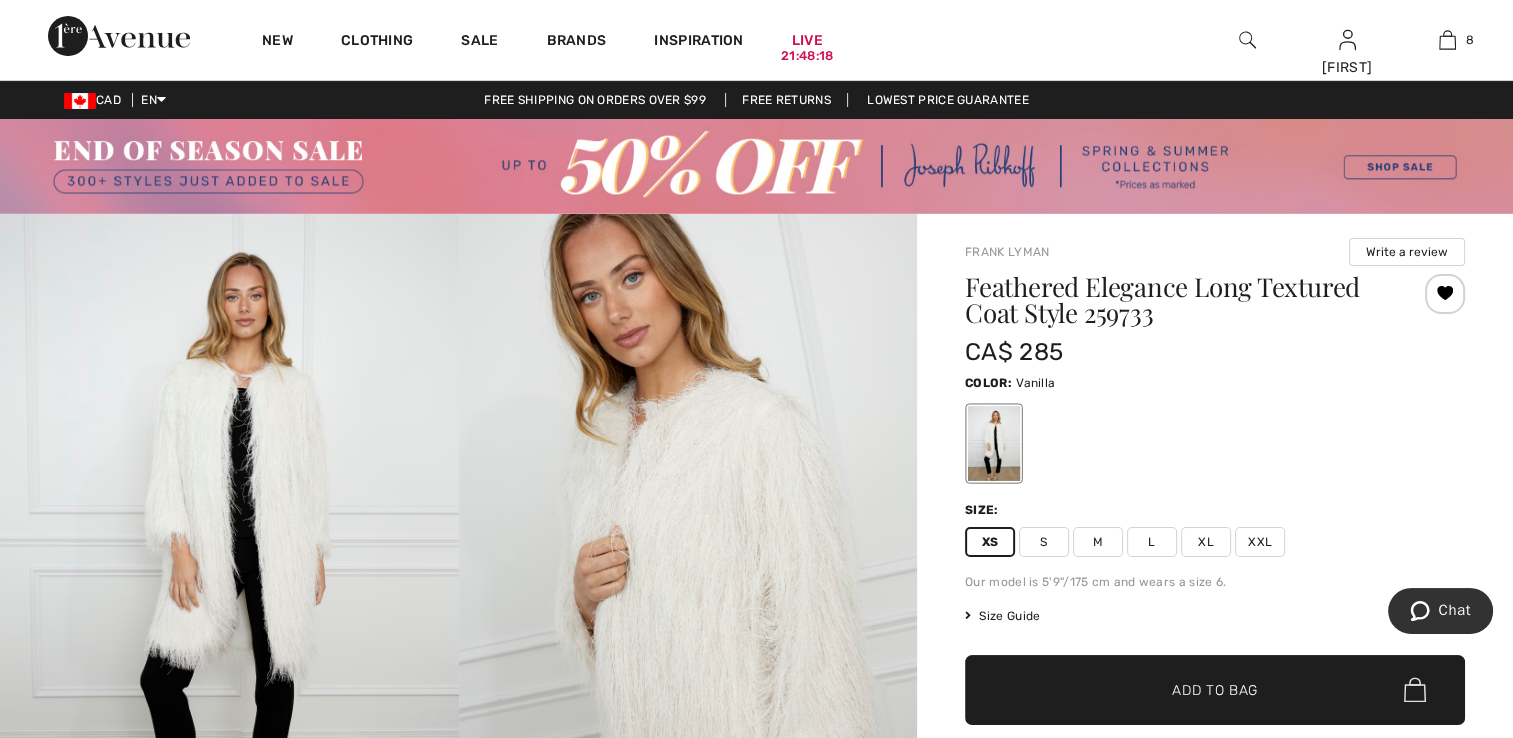 click at bounding box center [1445, 294] 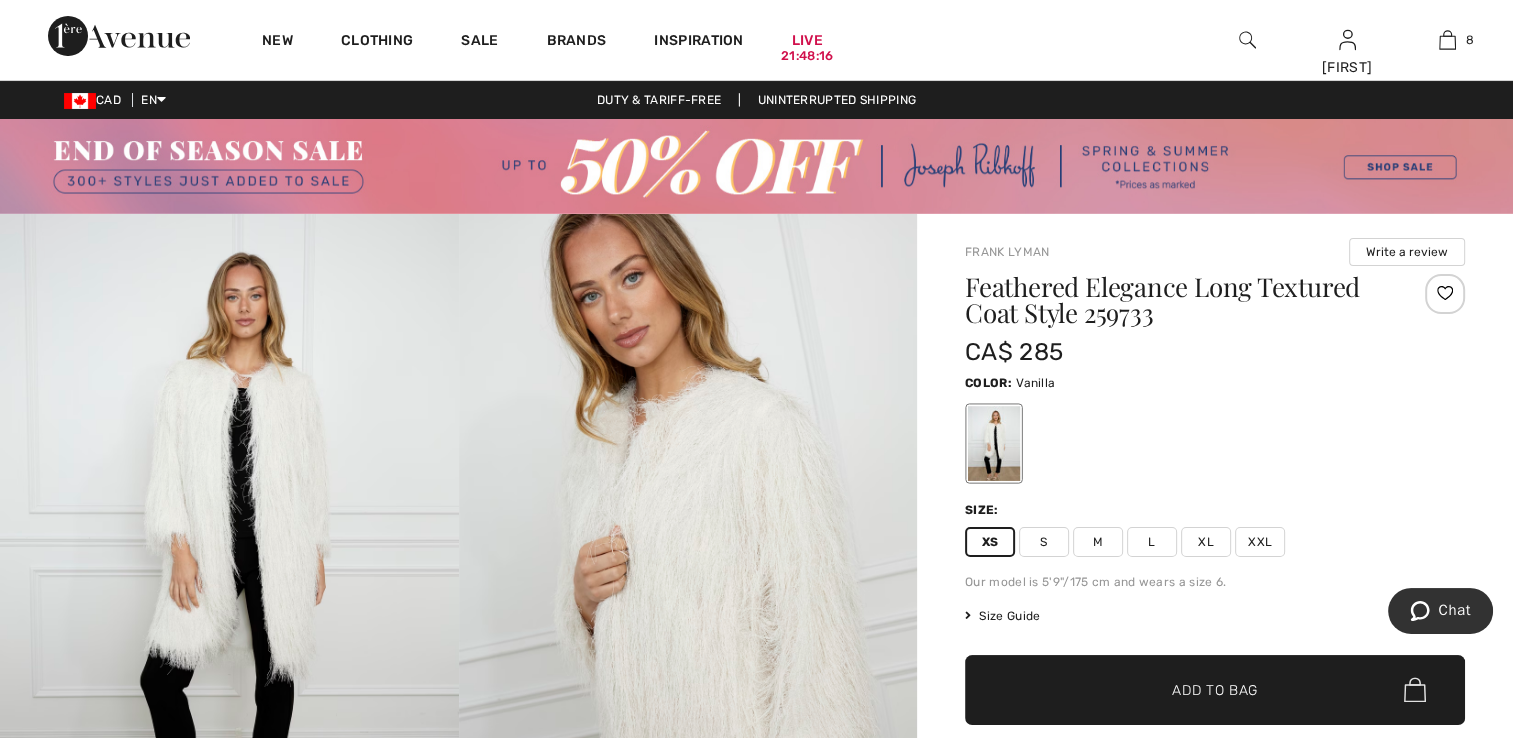 click at bounding box center (1445, 294) 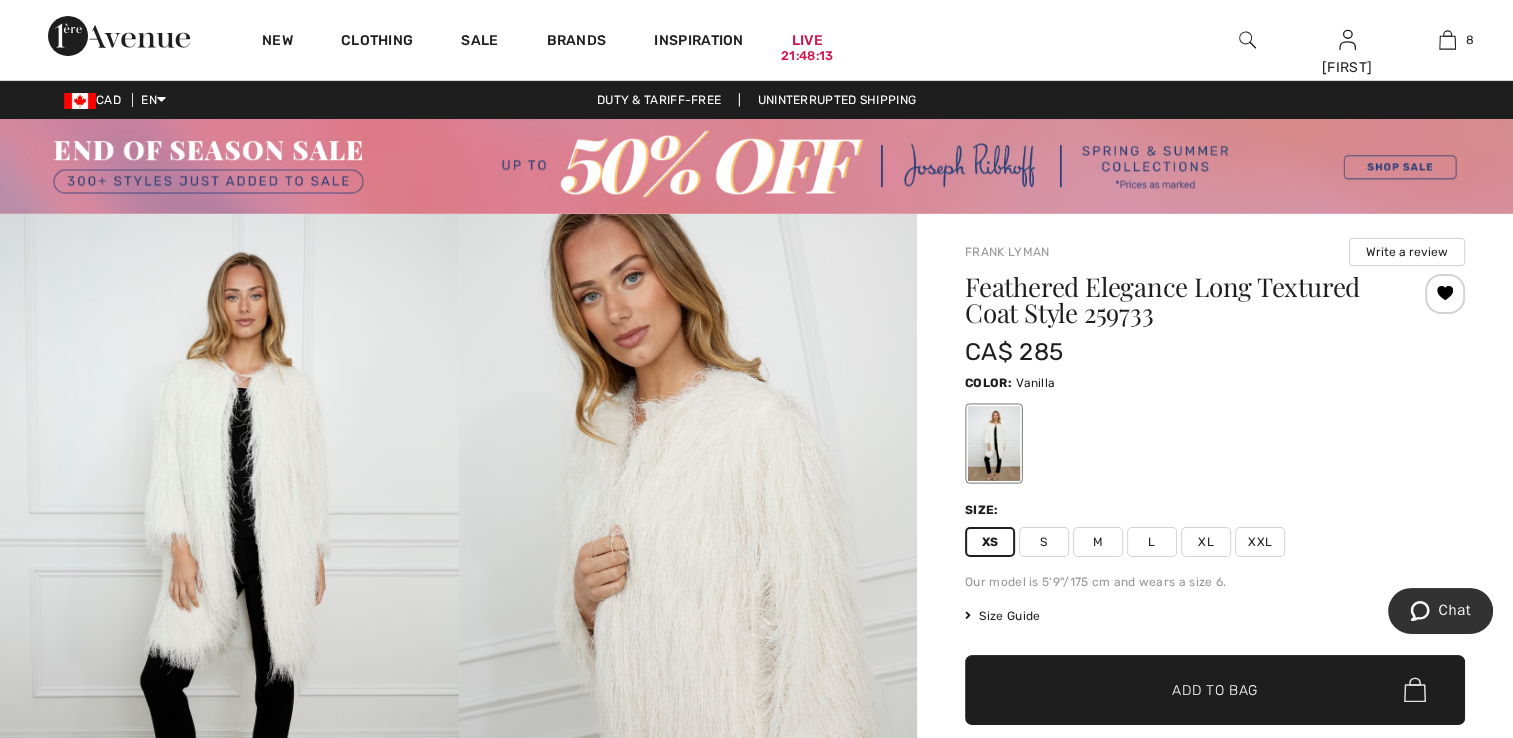 click at bounding box center [1445, 294] 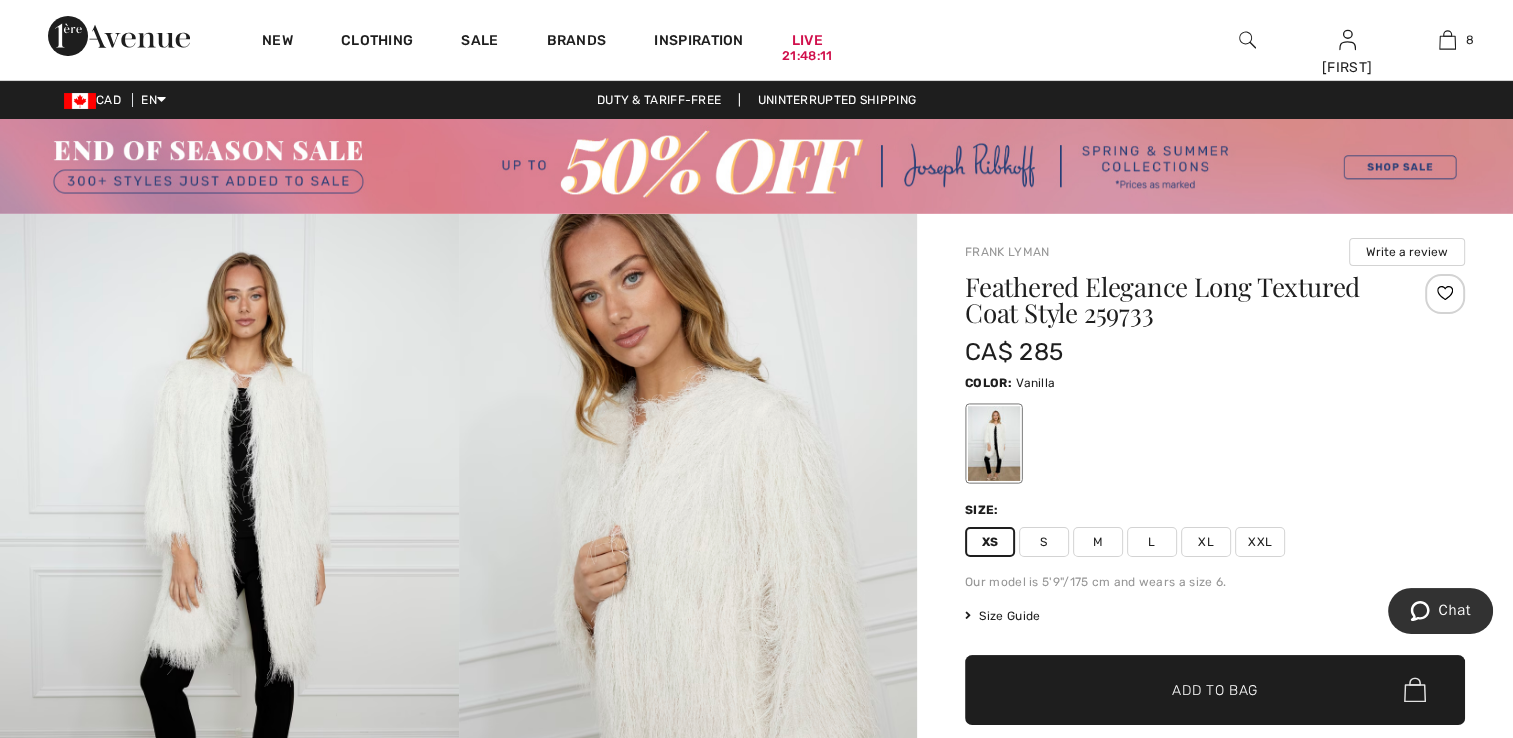 click at bounding box center [1445, 294] 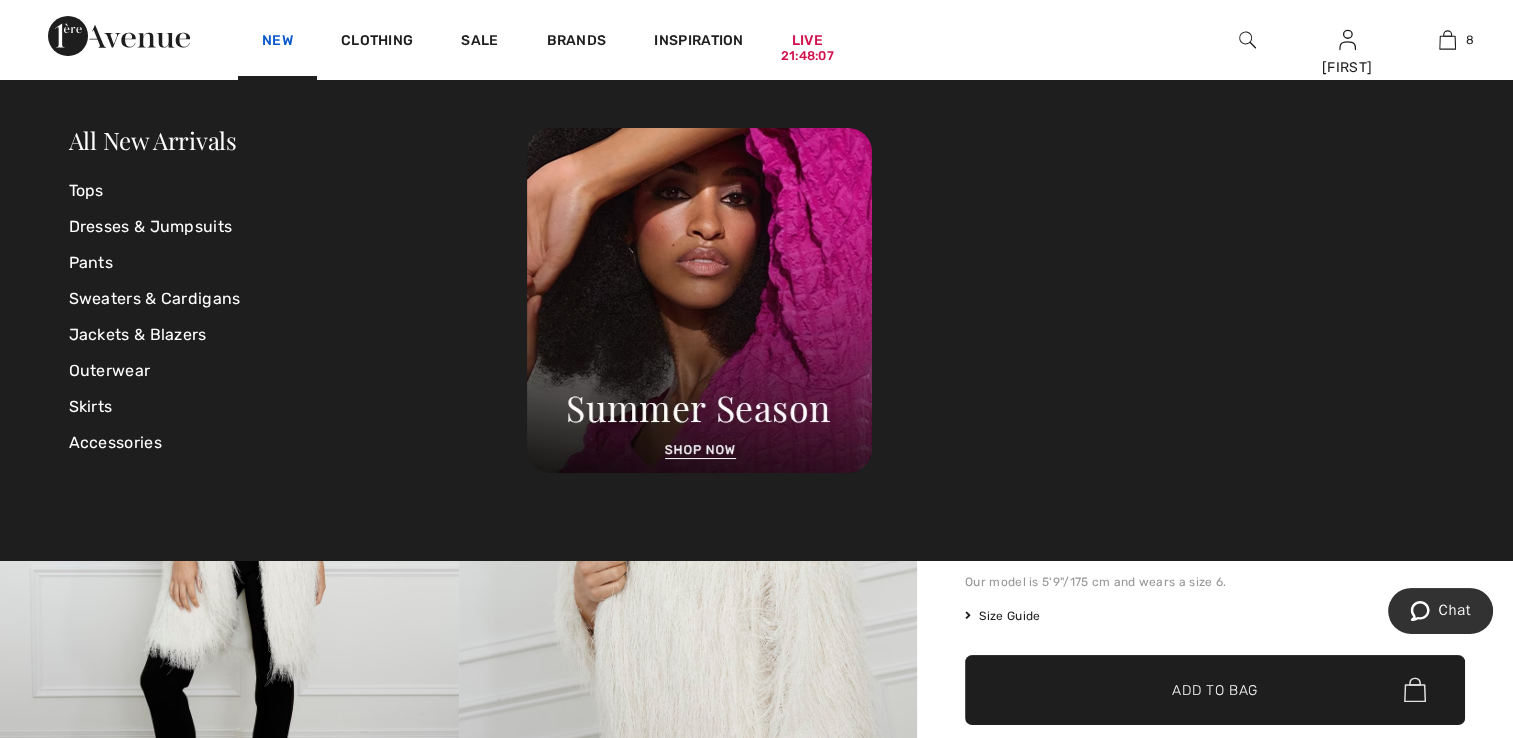 click on "New" at bounding box center [277, 42] 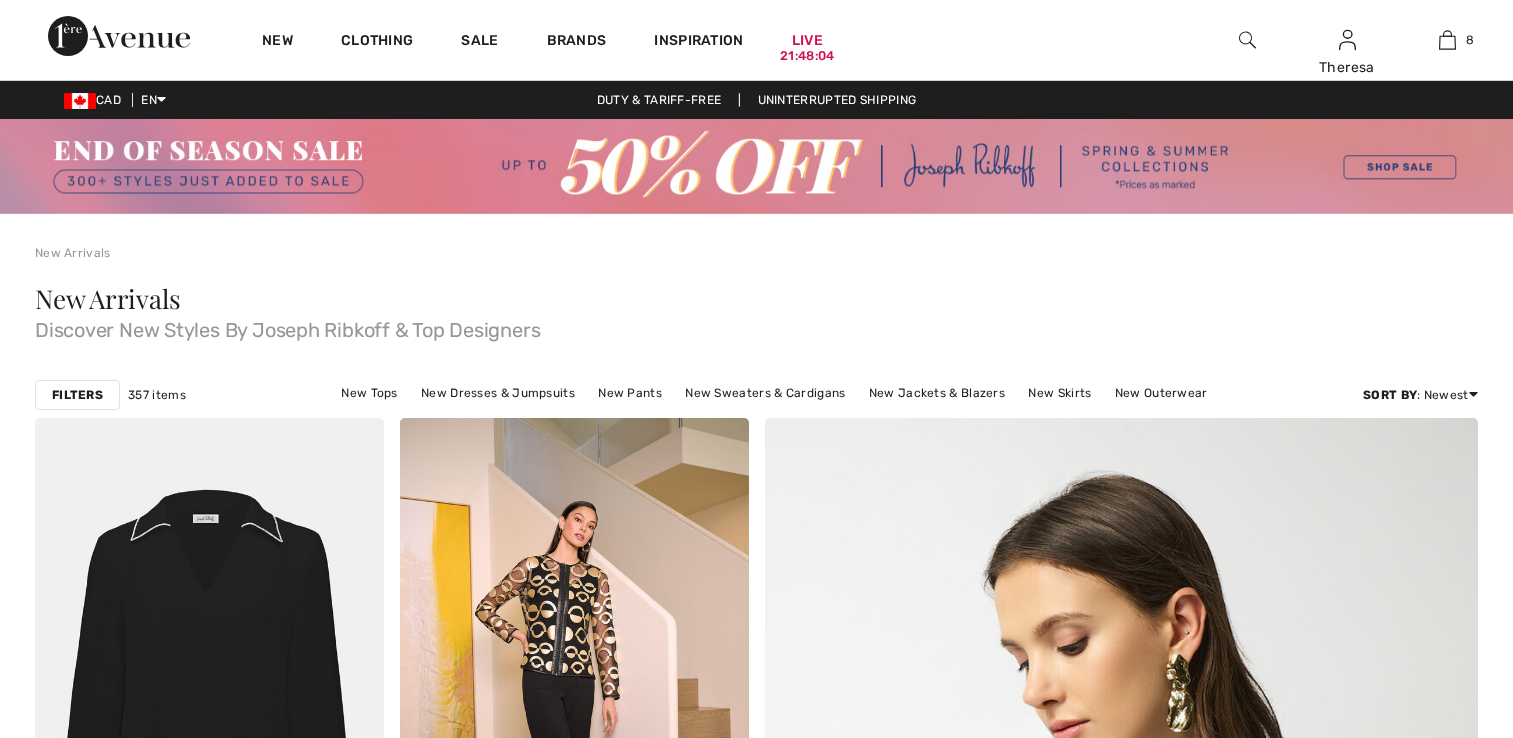 scroll, scrollTop: 0, scrollLeft: 0, axis: both 